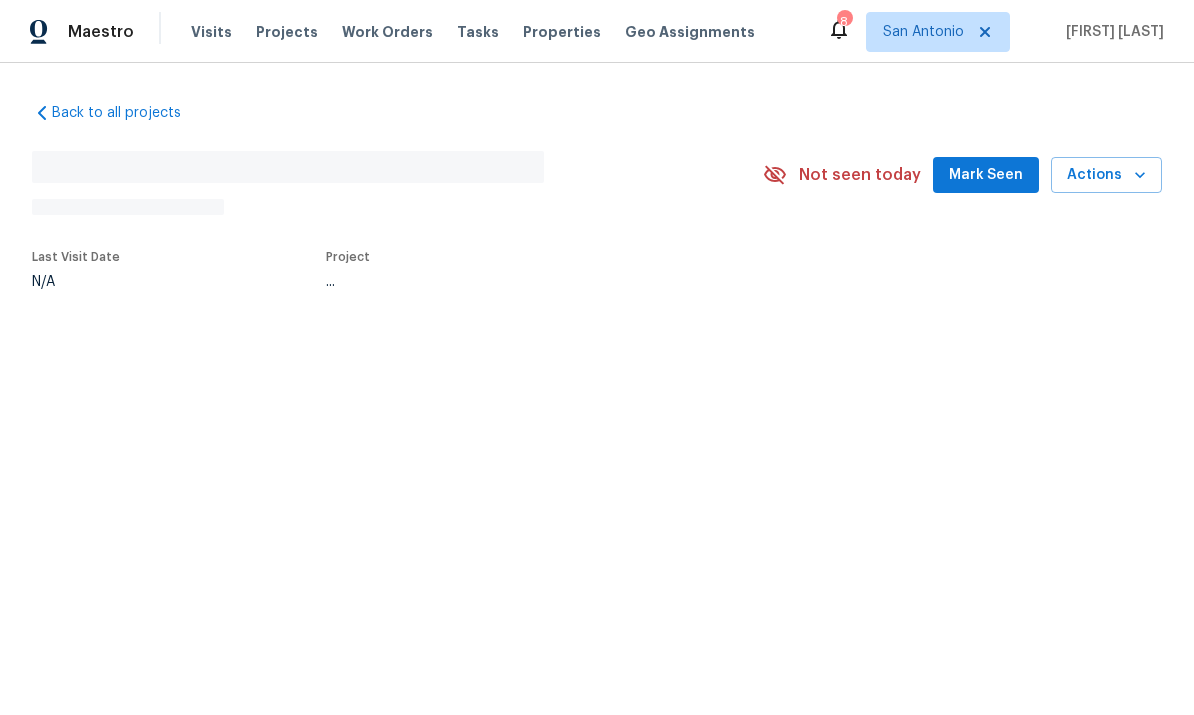 scroll, scrollTop: 0, scrollLeft: 0, axis: both 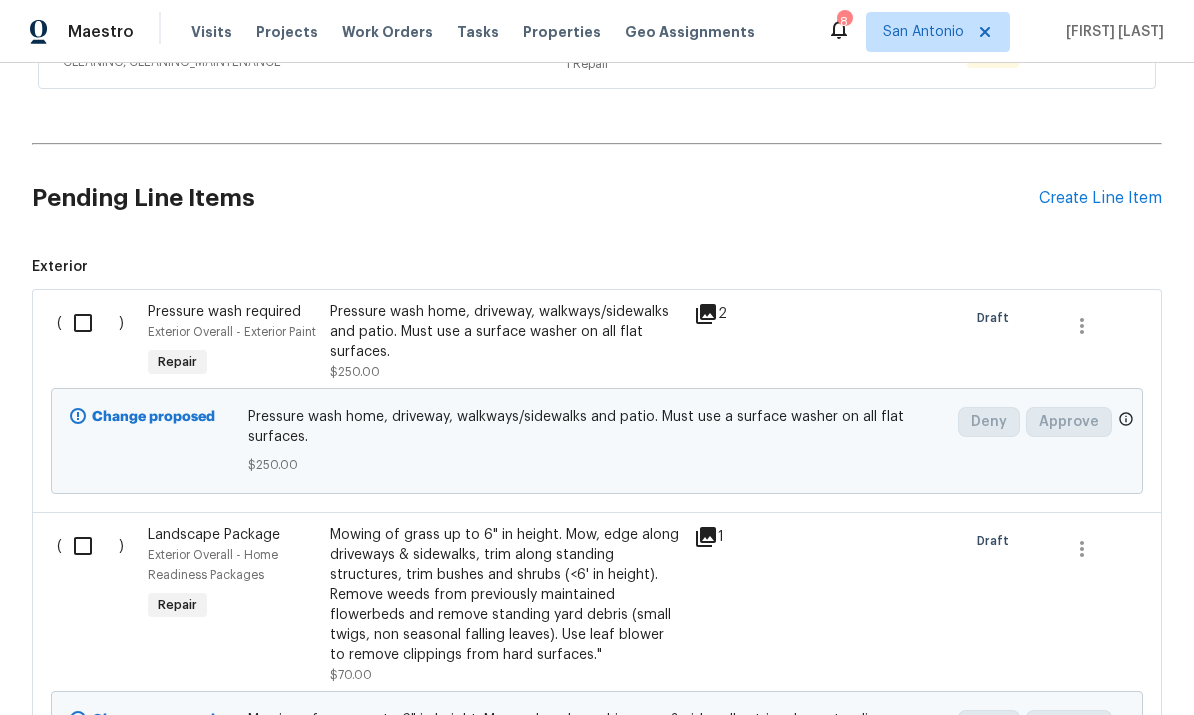 click on "Create Line Item" at bounding box center [1100, 198] 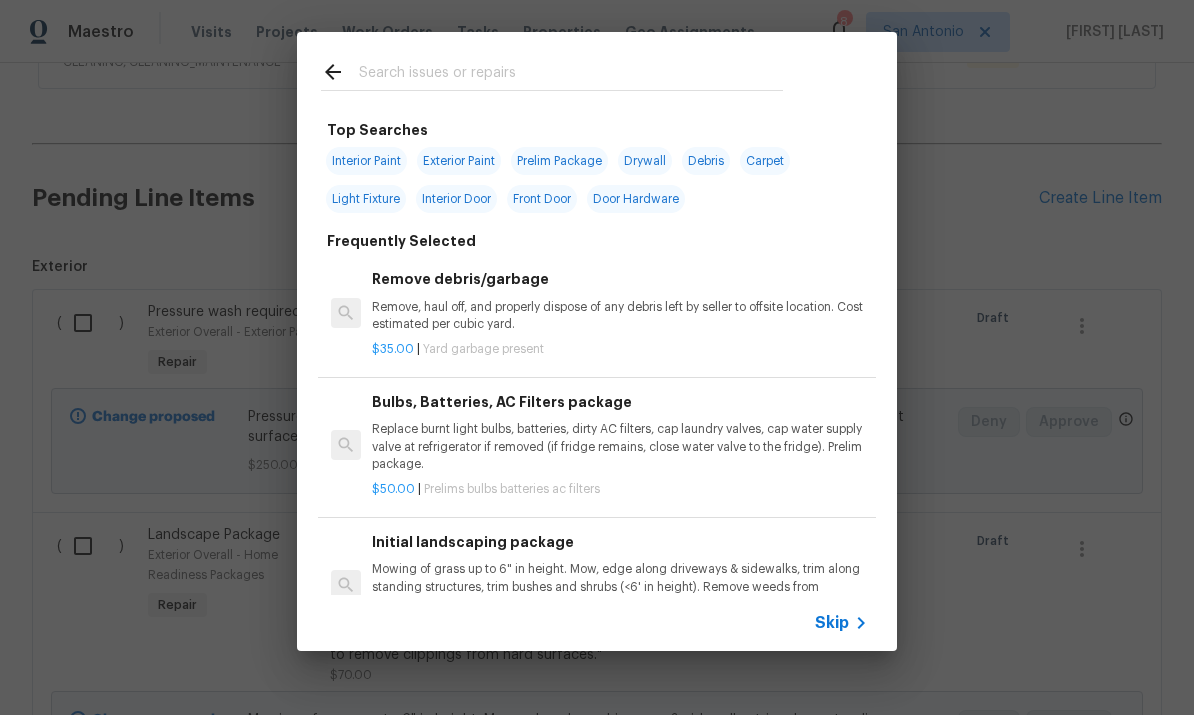click at bounding box center (571, 75) 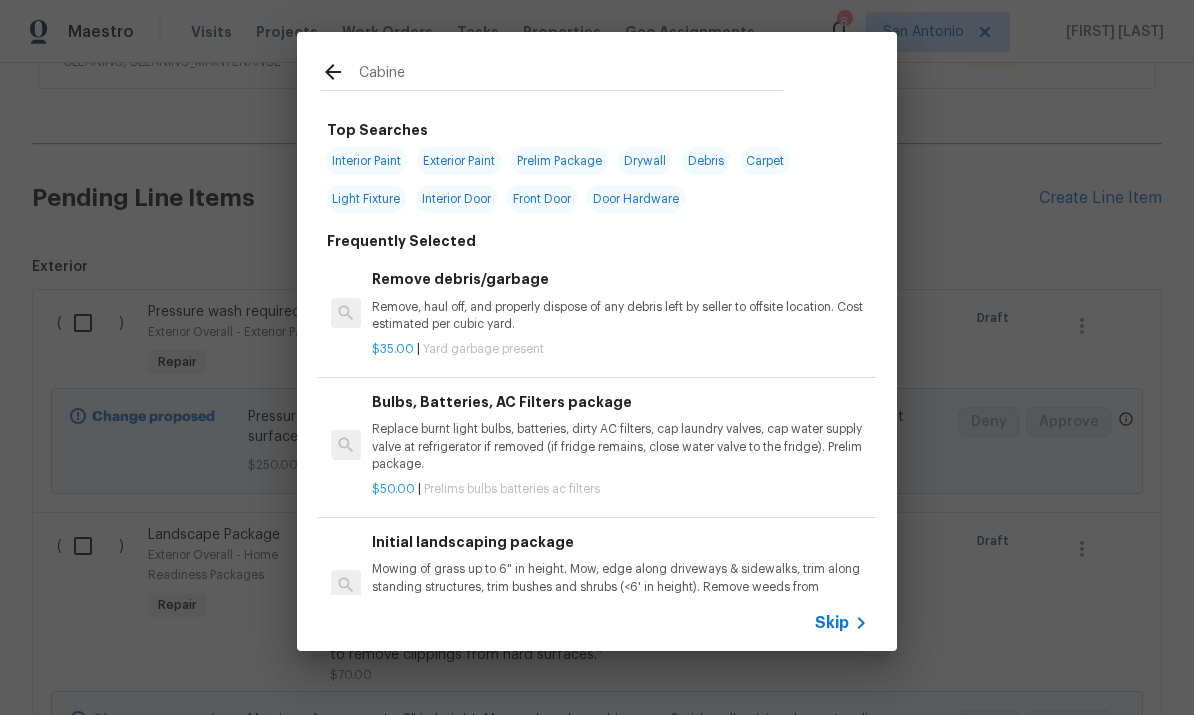 type on "Cabinet" 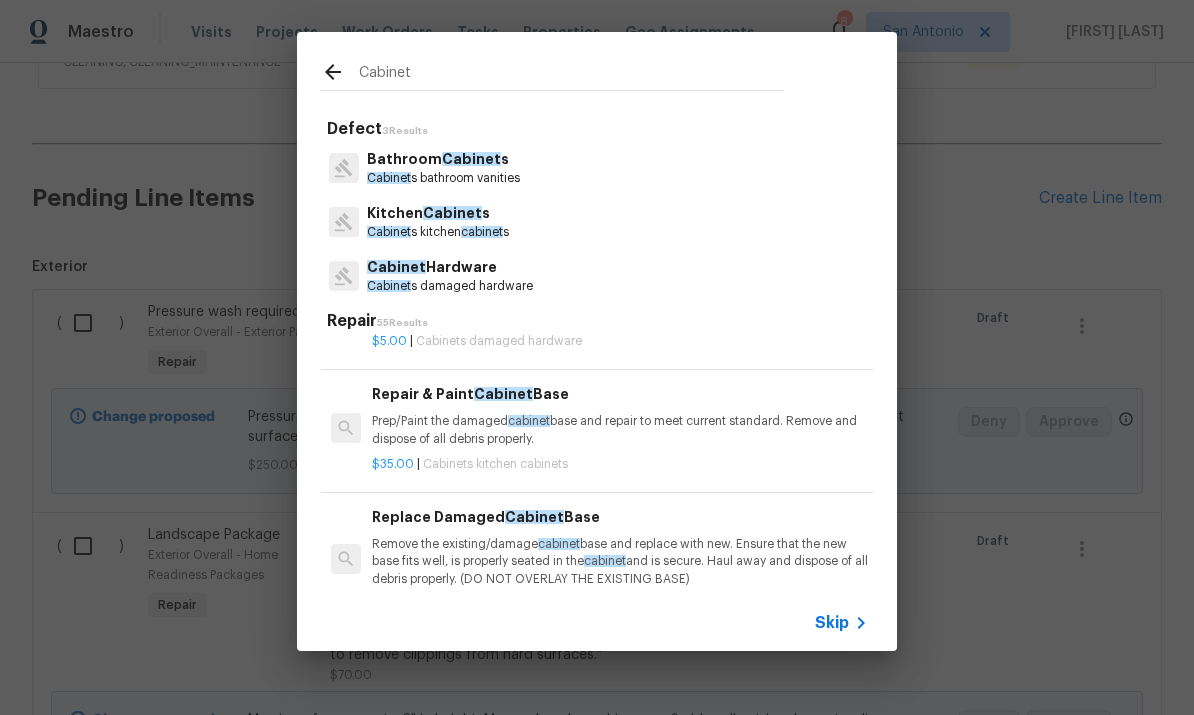 scroll, scrollTop: 1565, scrollLeft: 0, axis: vertical 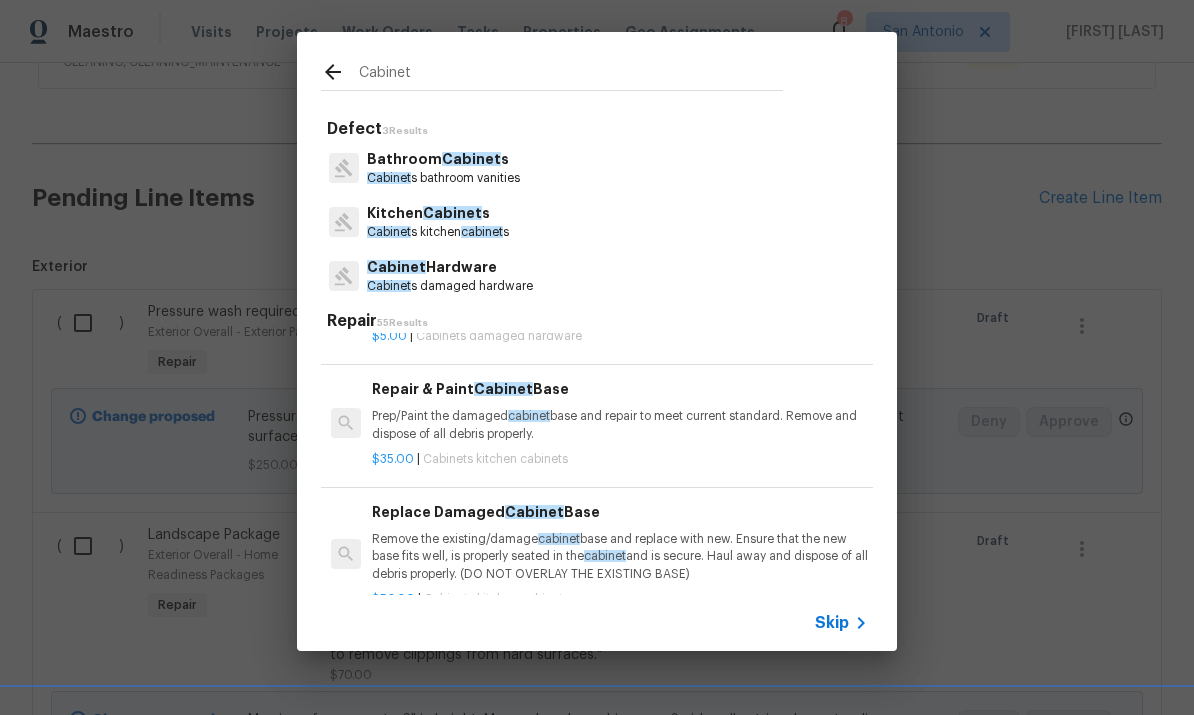 click on "Prep/Paint the damaged  cabinet  base and repair to meet current standard. Remove and dispose of all debris properly." at bounding box center [620, 425] 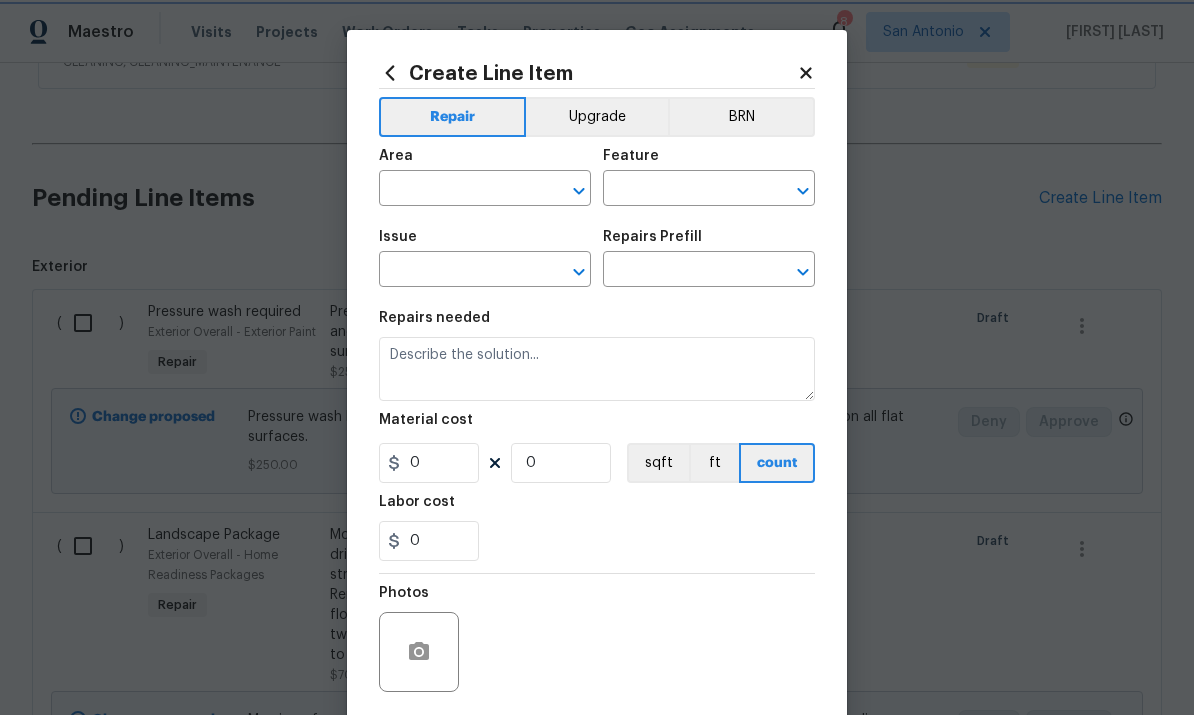 type on "Cabinets" 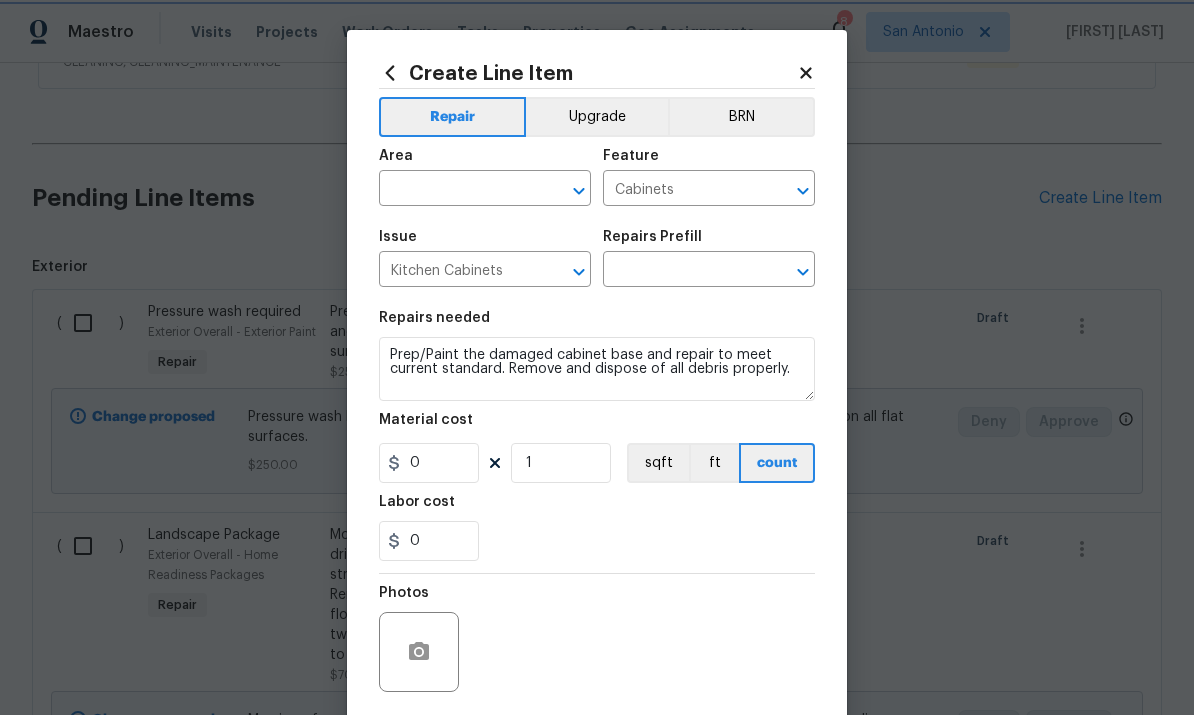 type on "Repair & Paint Cabinet Base $35.00" 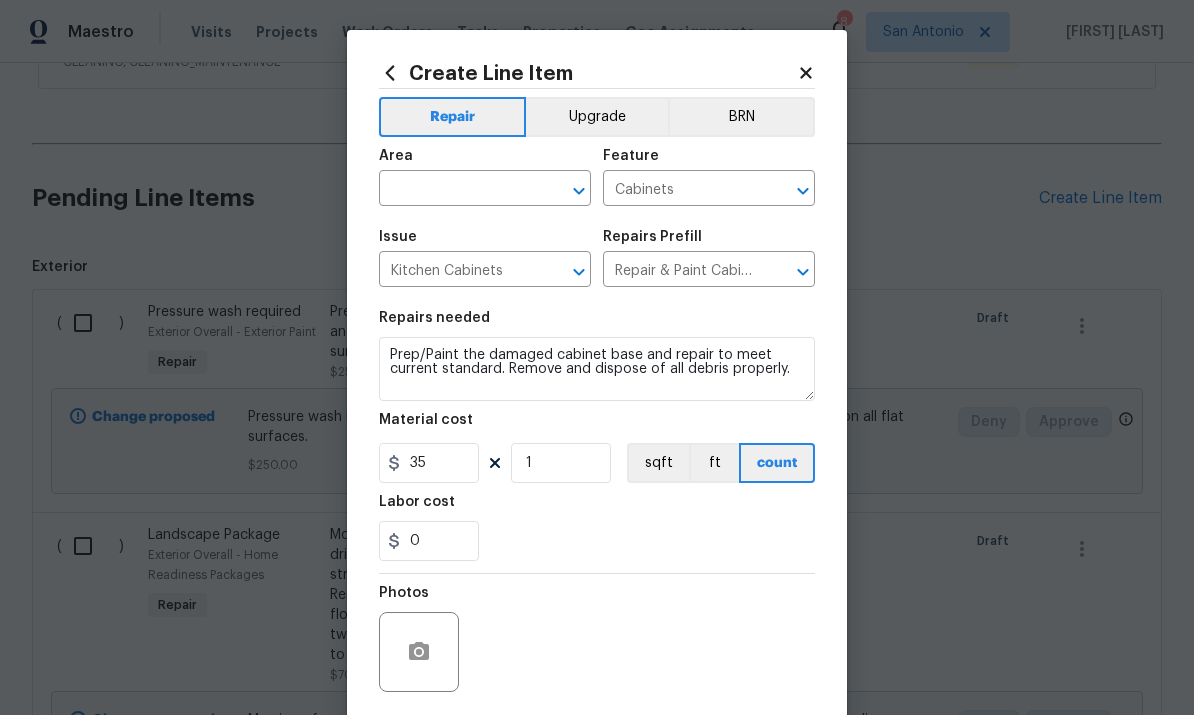 click at bounding box center (457, 190) 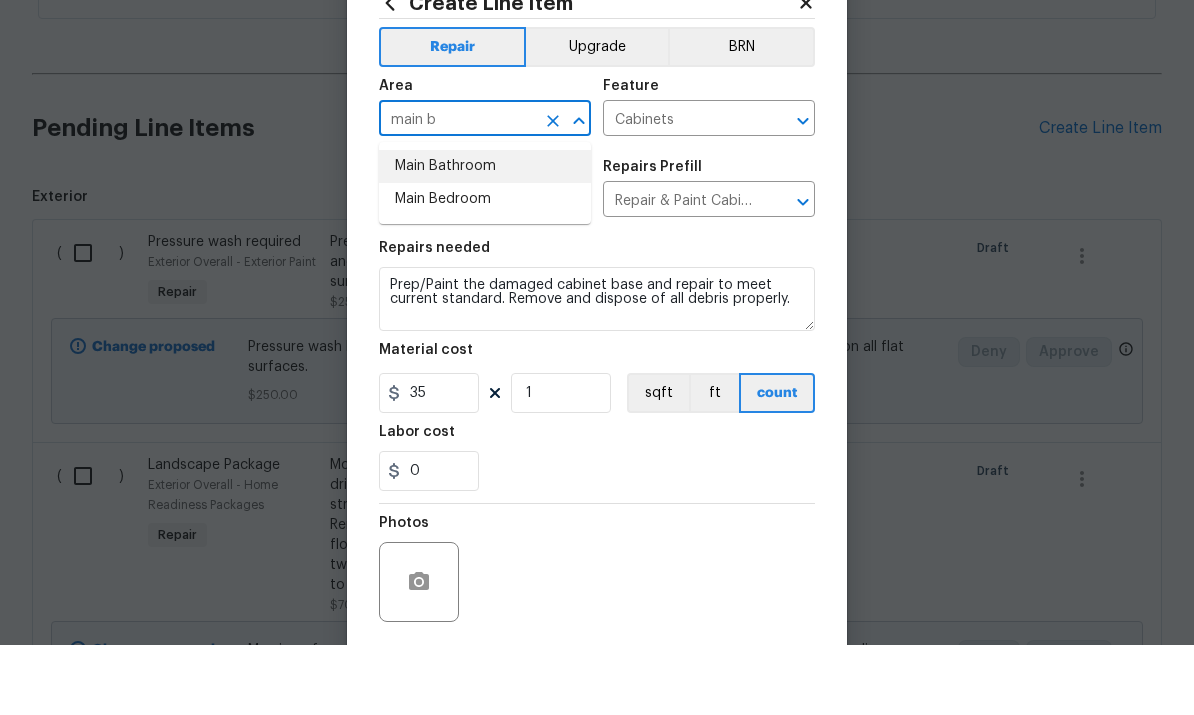 click on "Main Bathroom" at bounding box center [485, 236] 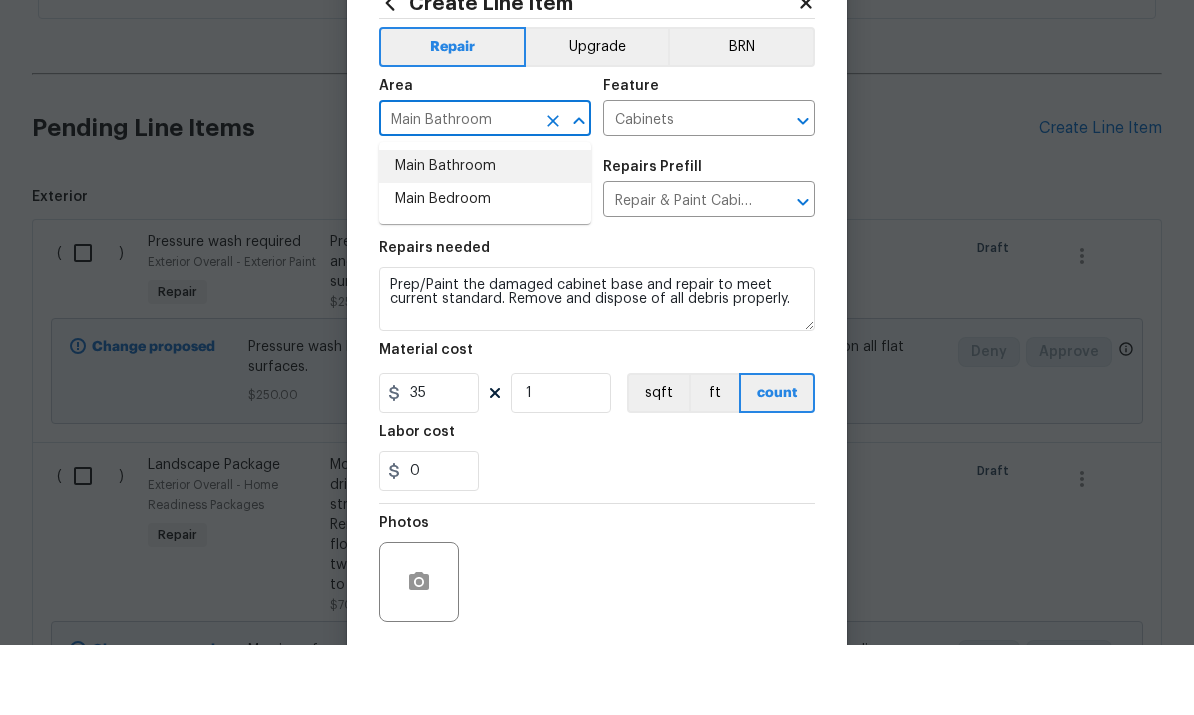 click on "Issue Kitchen Cabinets ​" at bounding box center [485, 258] 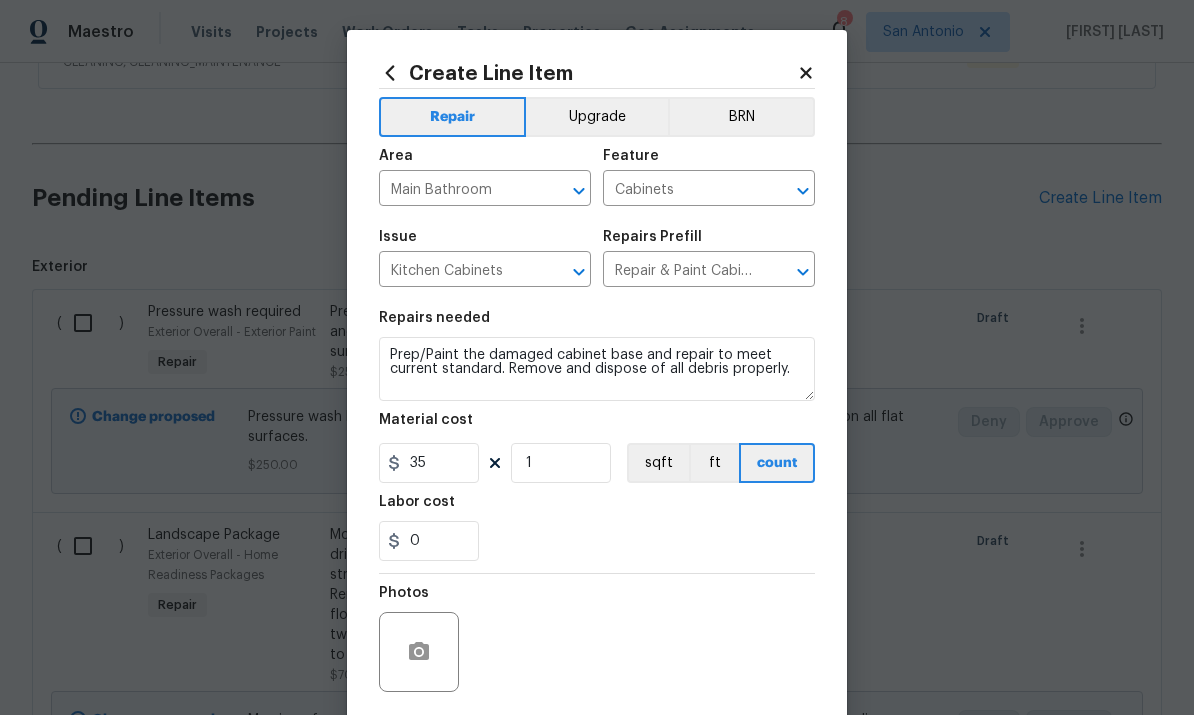 click on "Kitchen Cabinets" at bounding box center (457, 271) 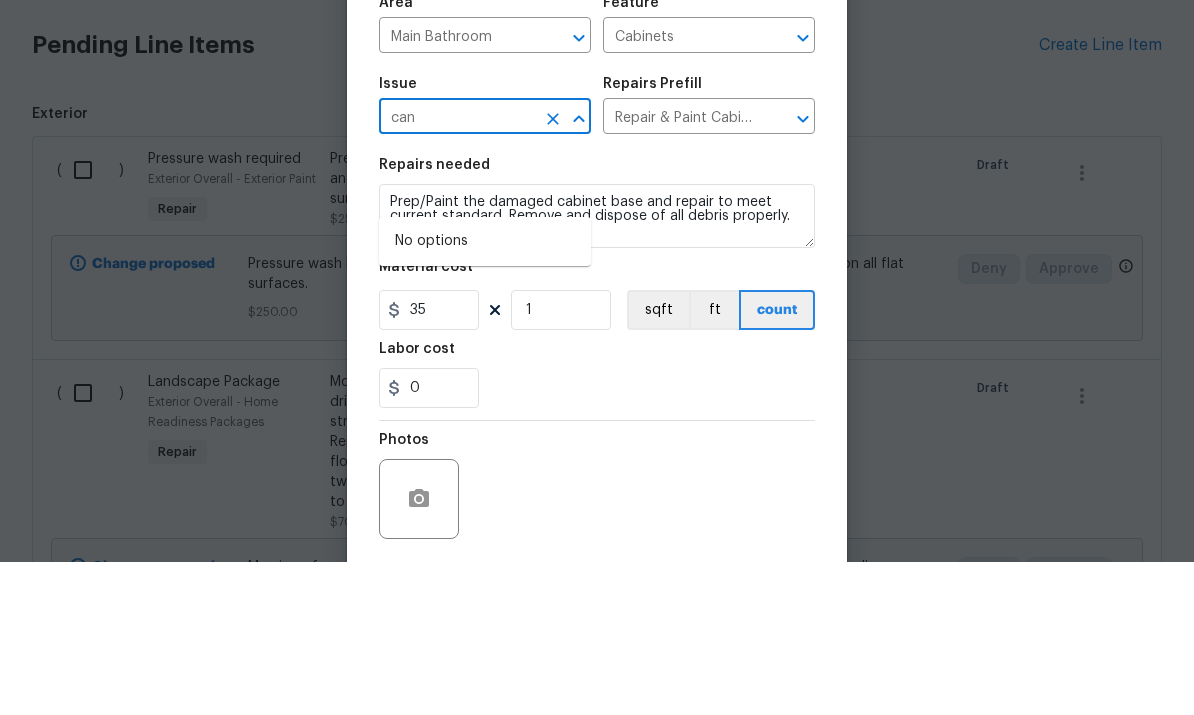 scroll, scrollTop: 75, scrollLeft: 0, axis: vertical 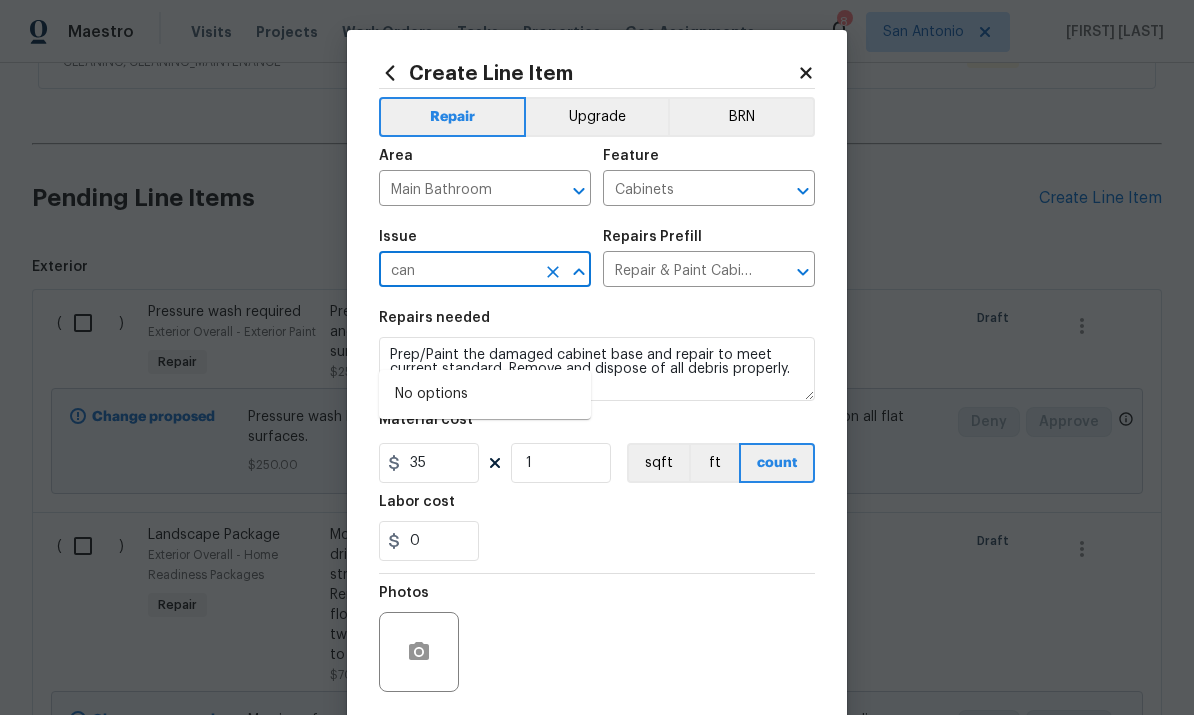 click on "can" at bounding box center [457, 271] 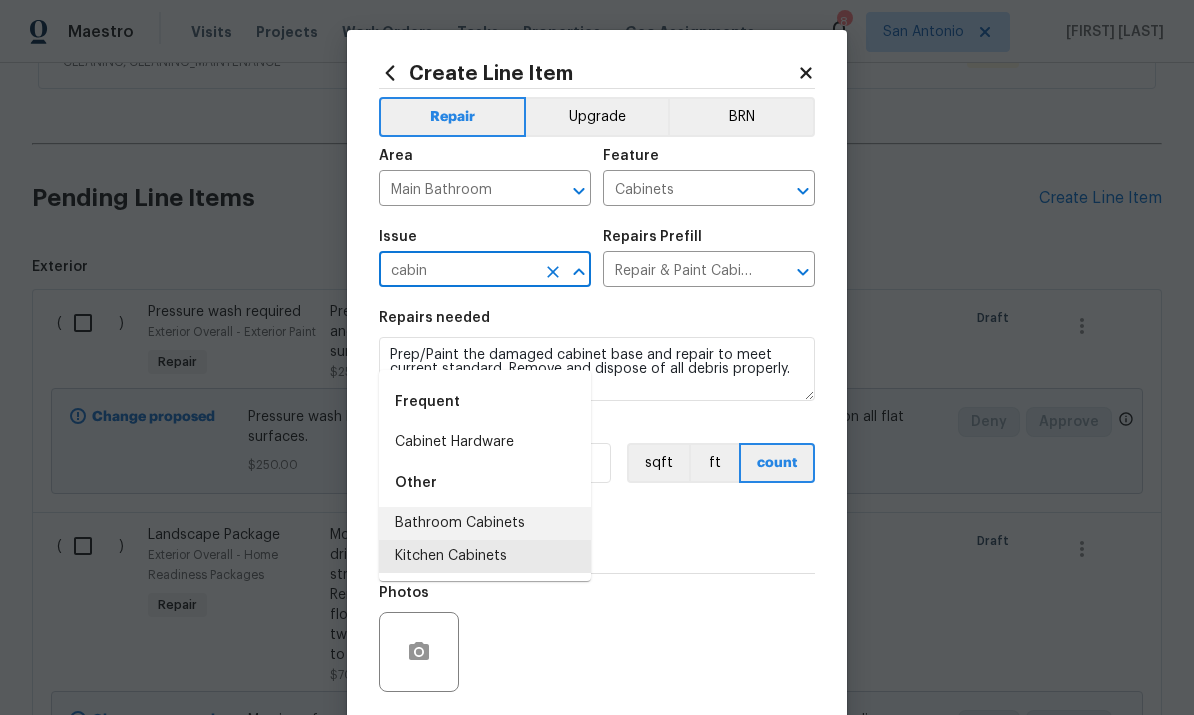click on "Bathroom Cabinets" at bounding box center [485, 523] 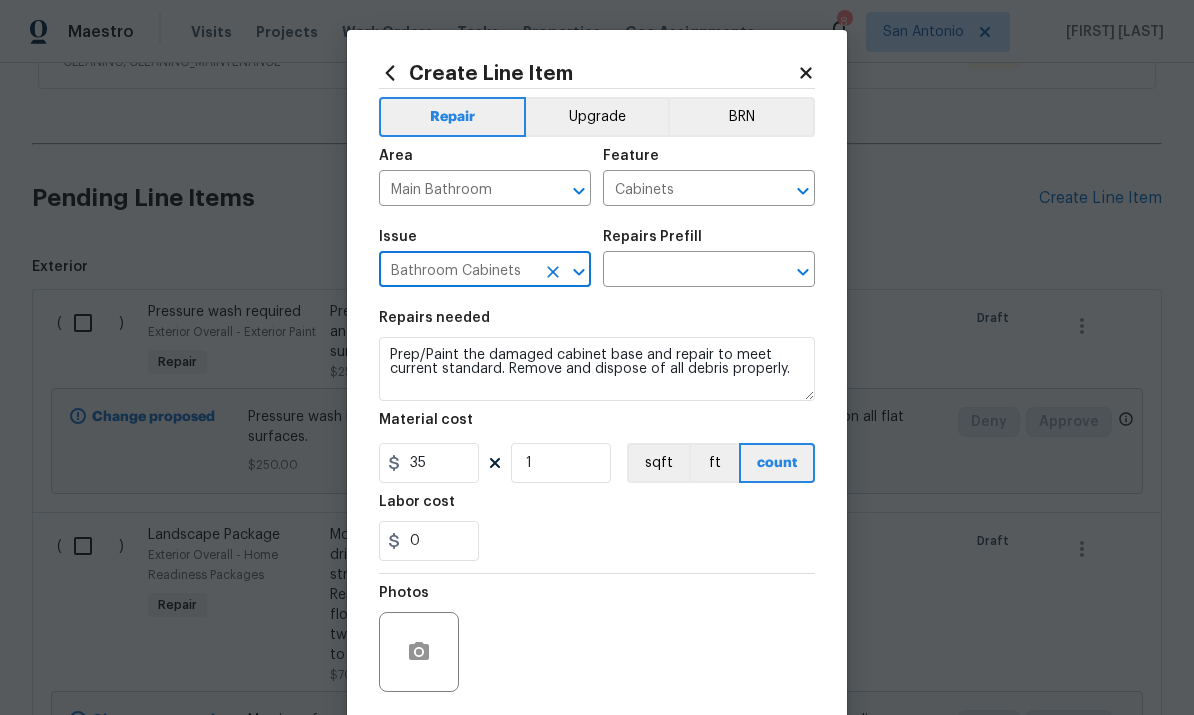 click at bounding box center (681, 271) 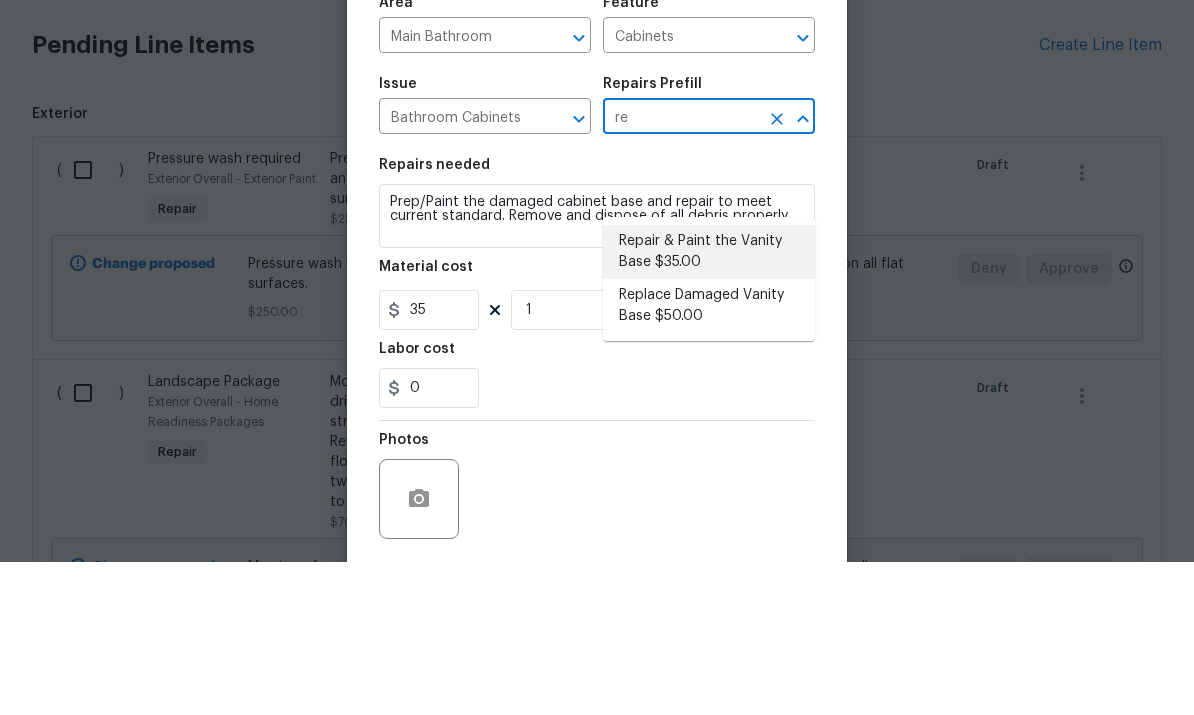 click on "Repair & Paint the Vanity Base $35.00" at bounding box center (709, 405) 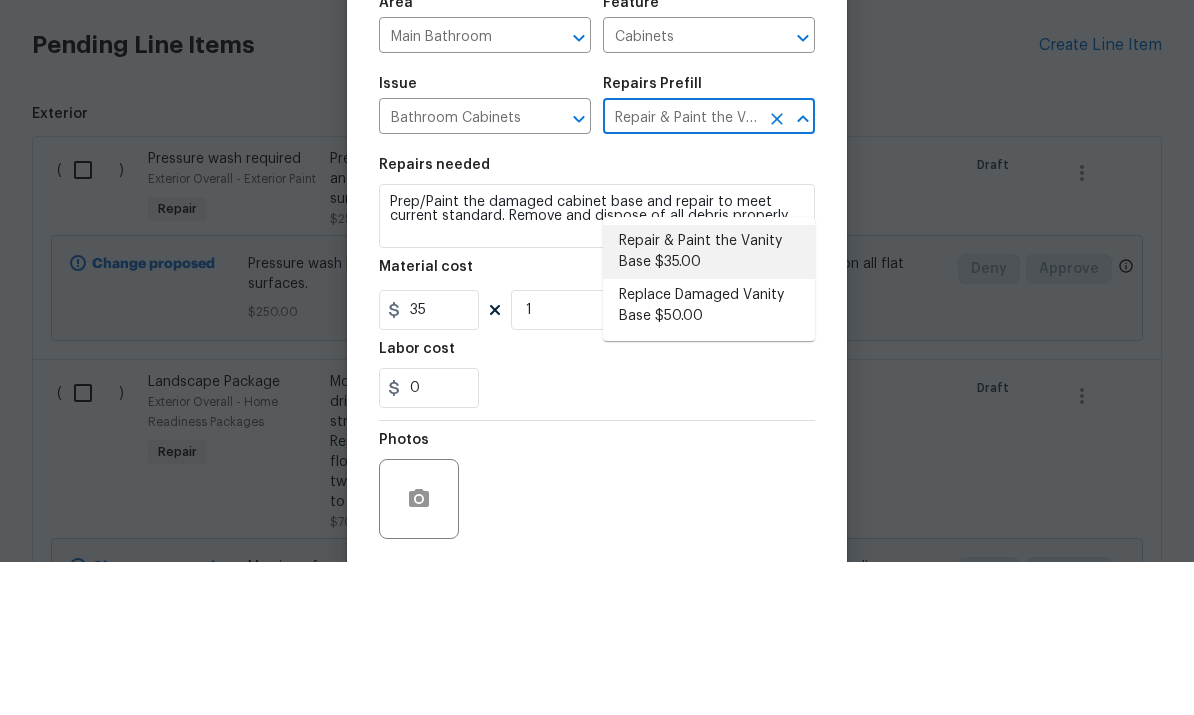 type 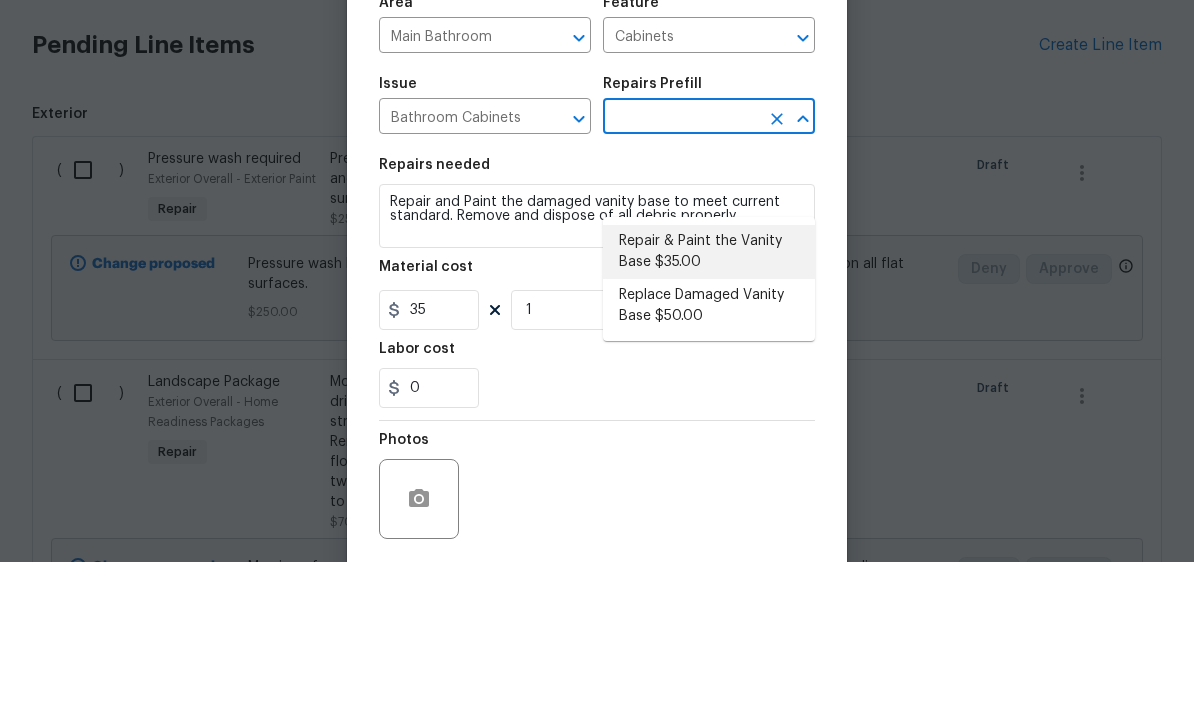 type on "Repair & Paint the Vanity Base $35.00" 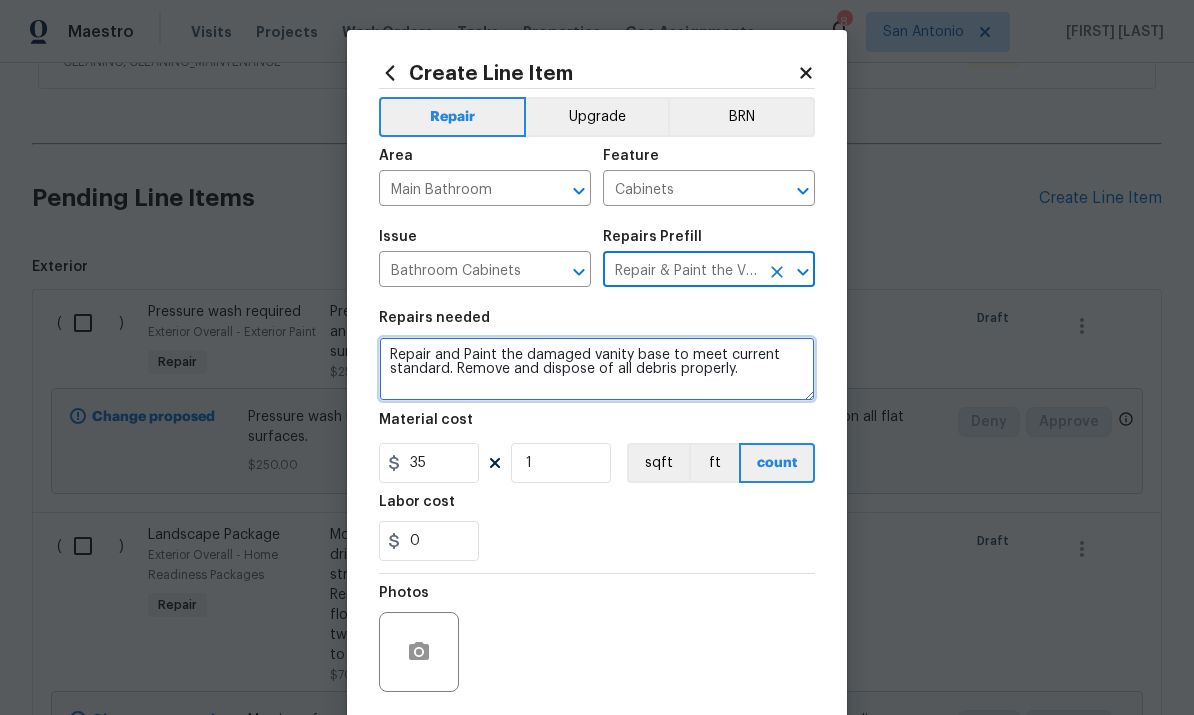 click on "Repair and Paint the damaged vanity base to meet current standard. Remove and dispose of all debris properly." at bounding box center [597, 369] 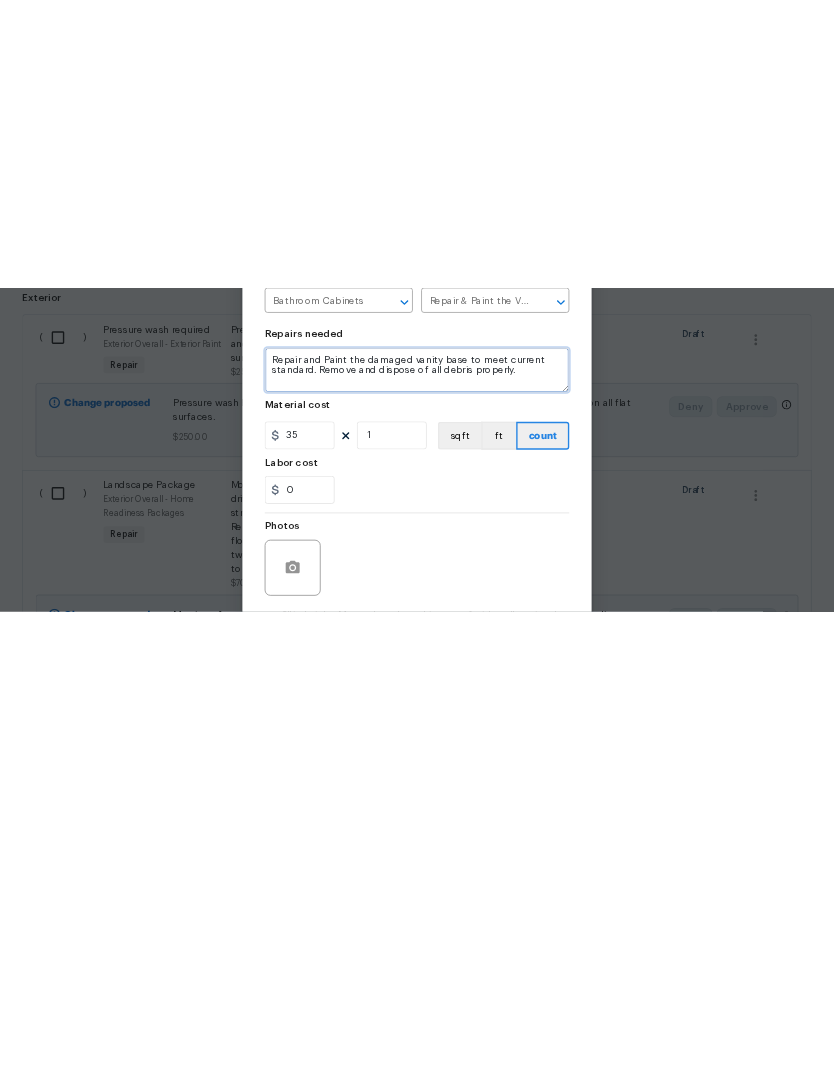 scroll, scrollTop: 0, scrollLeft: 0, axis: both 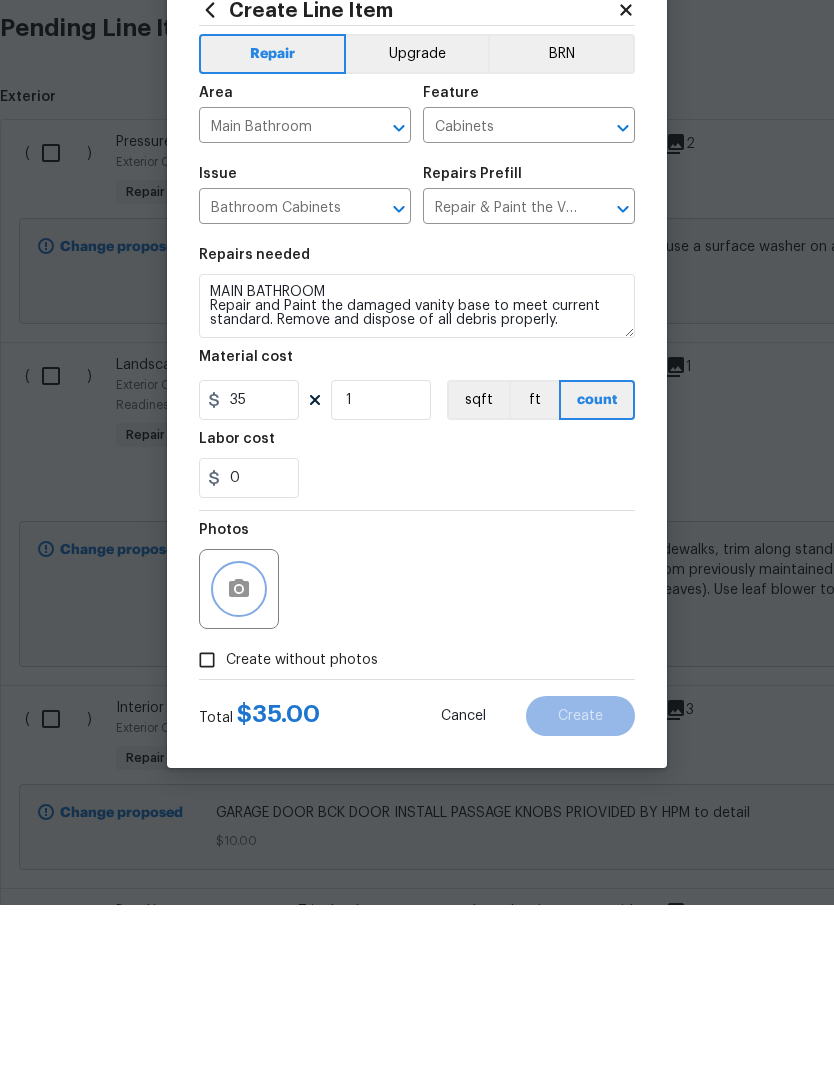 click at bounding box center [239, 759] 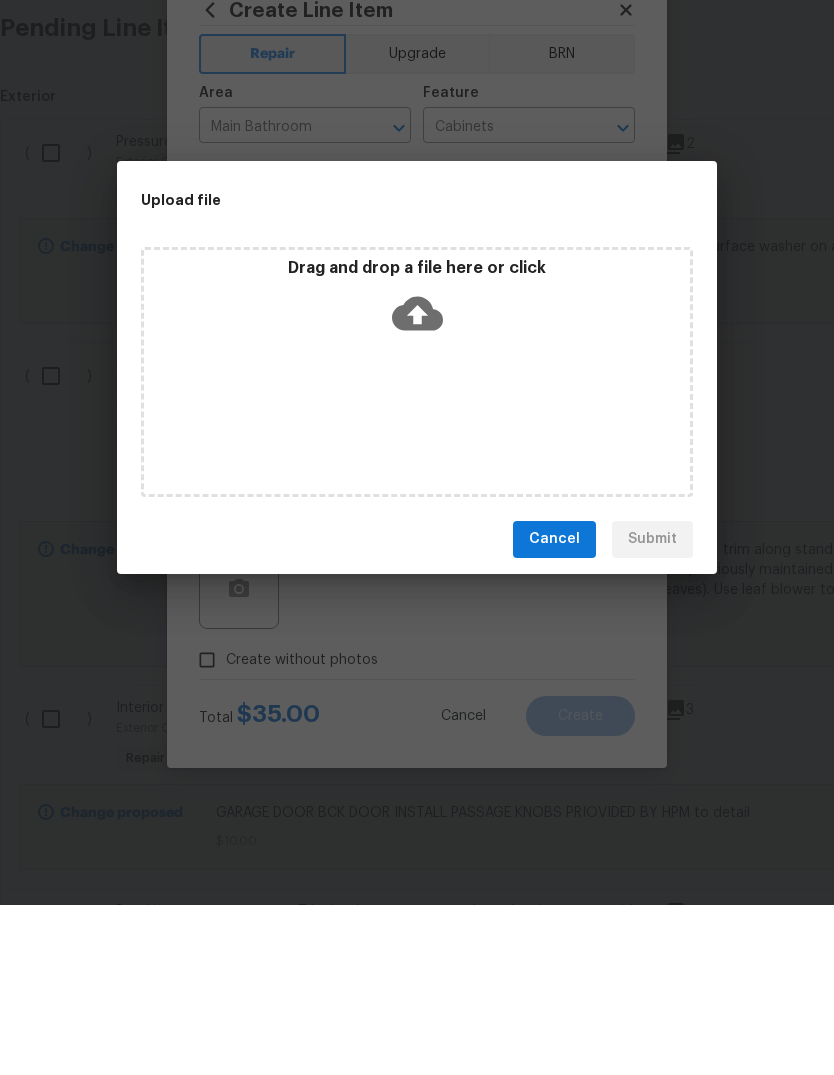 scroll, scrollTop: 75, scrollLeft: 0, axis: vertical 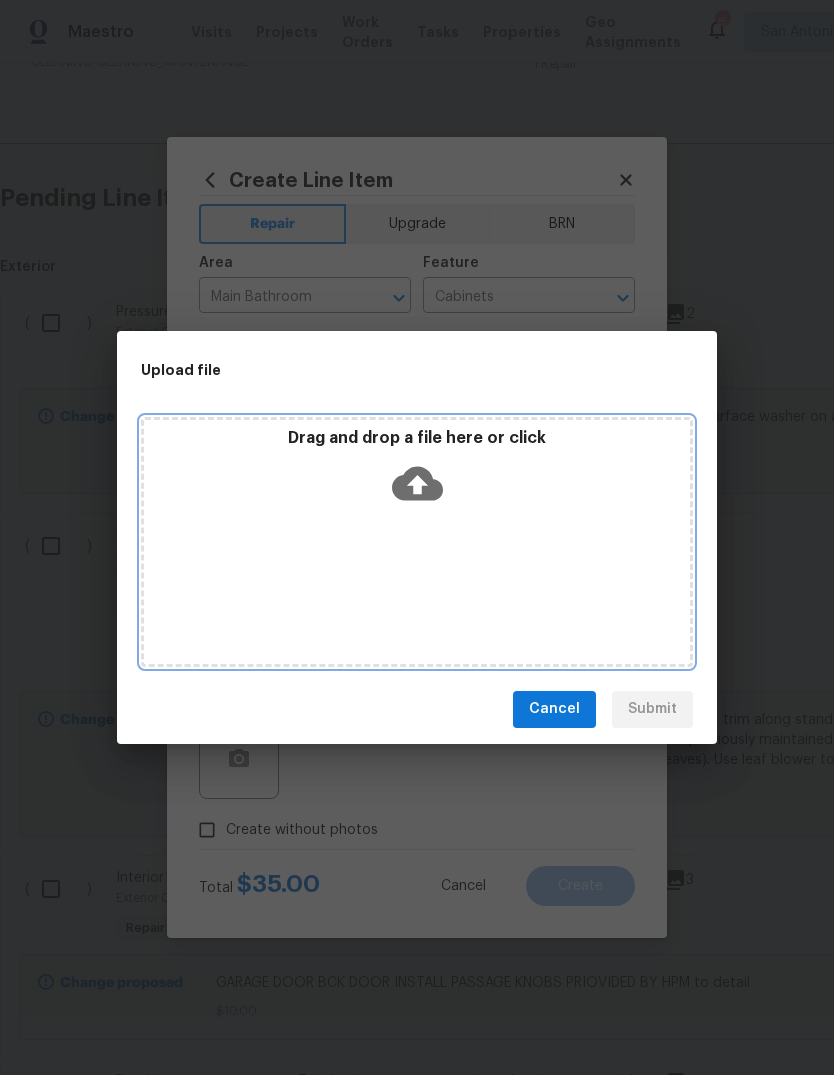 click 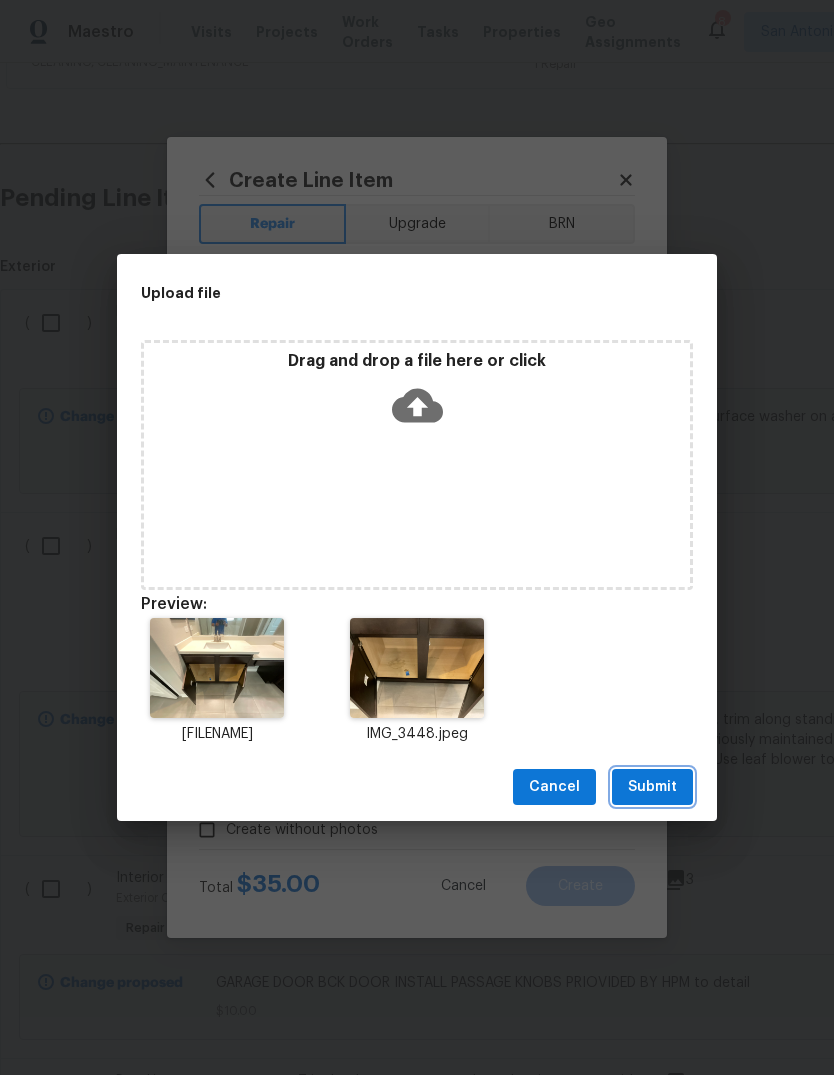 click on "Submit" at bounding box center (652, 787) 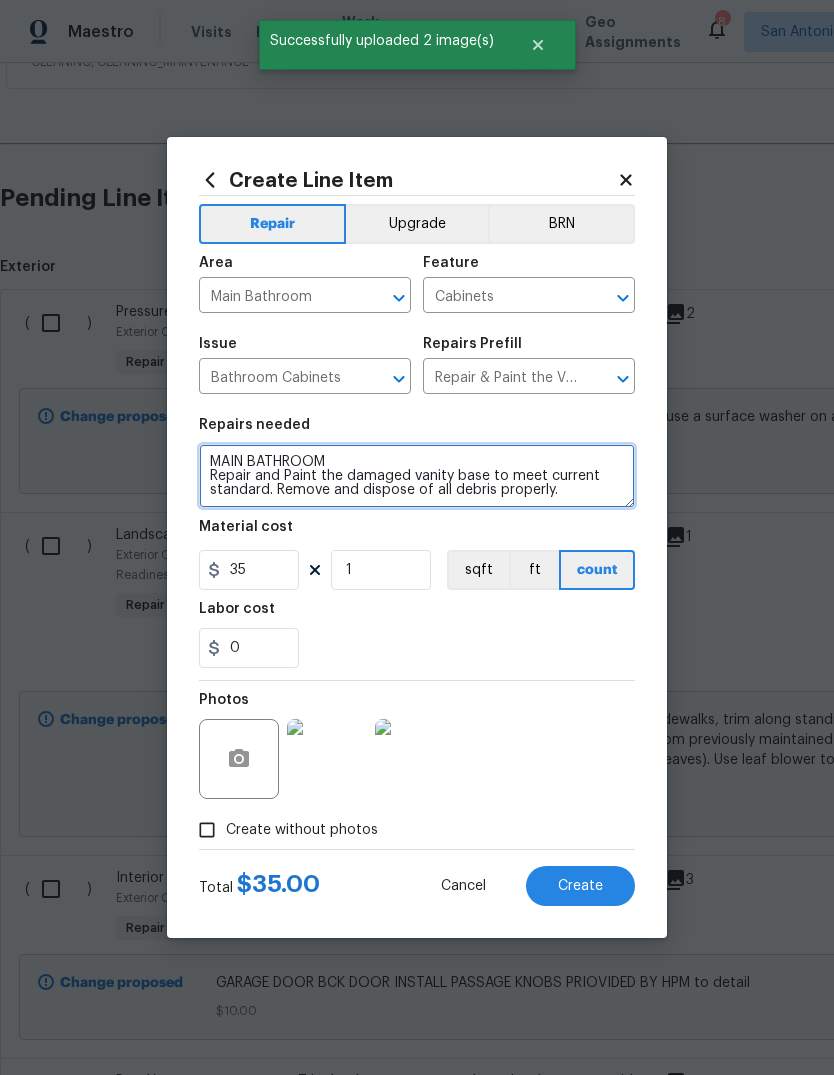 click on "MAIN BATHROOM
Repair and Paint the damaged vanity base to meet current standard. Remove and dispose of all debris properly." at bounding box center [417, 476] 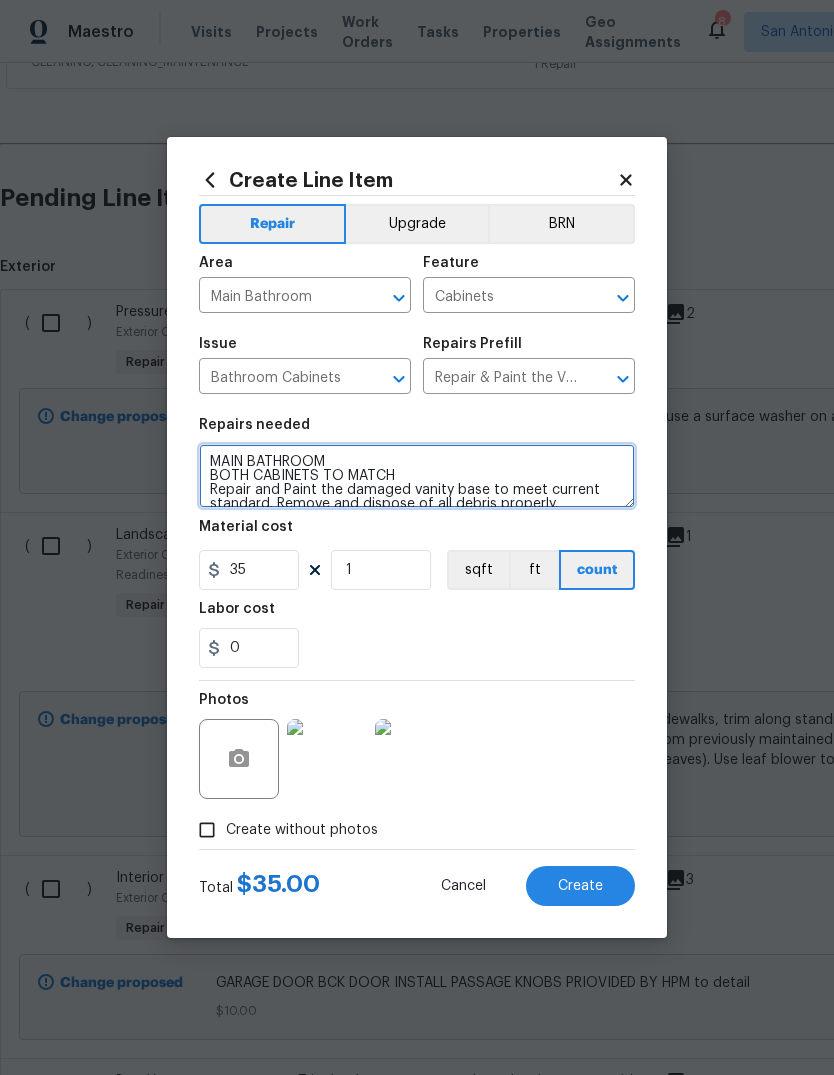 type on "MAIN BATHROOM
BOTH CABINETS TO MATCH
Repair and Paint the damaged vanity base to meet current standard. Remove and dispose of all debris properly." 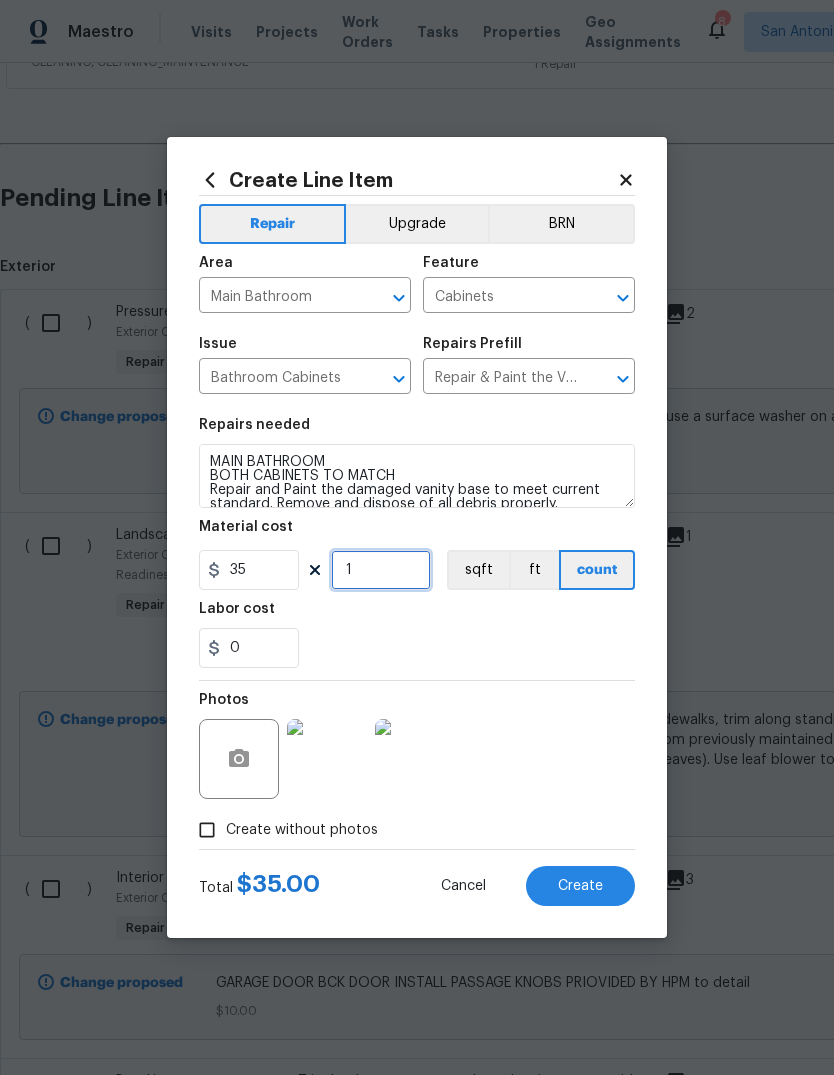 click on "1" at bounding box center [381, 570] 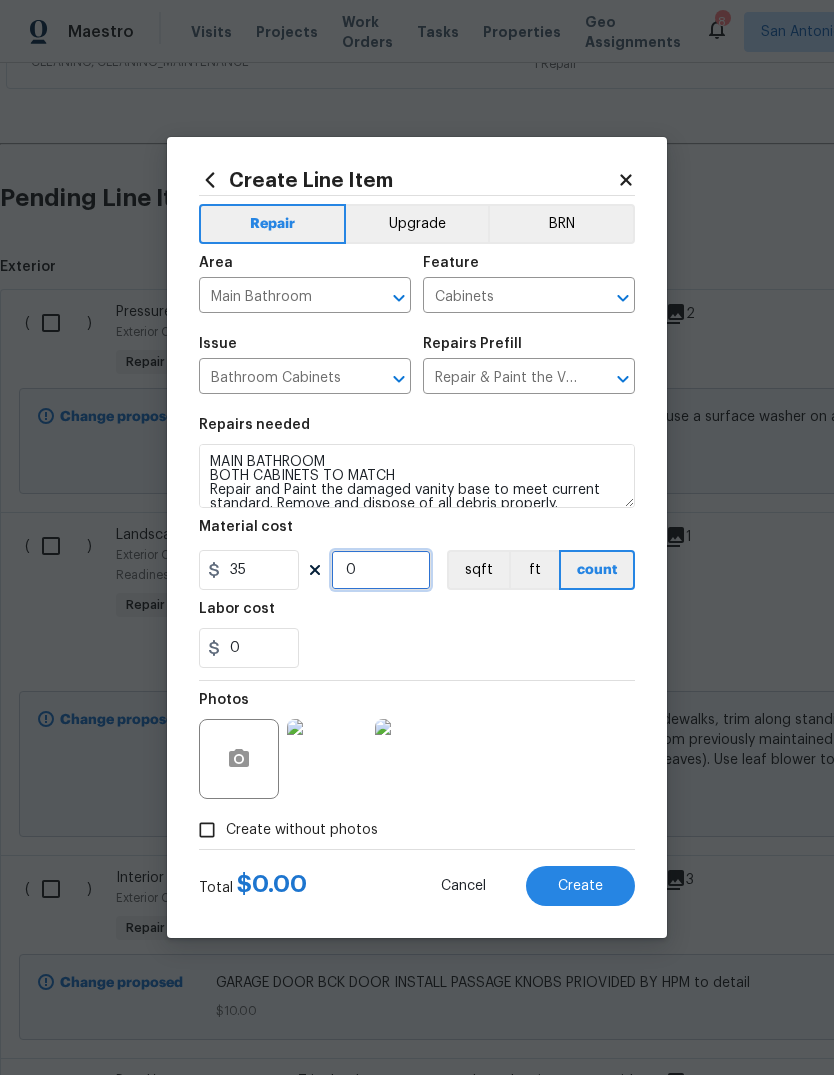type on "2" 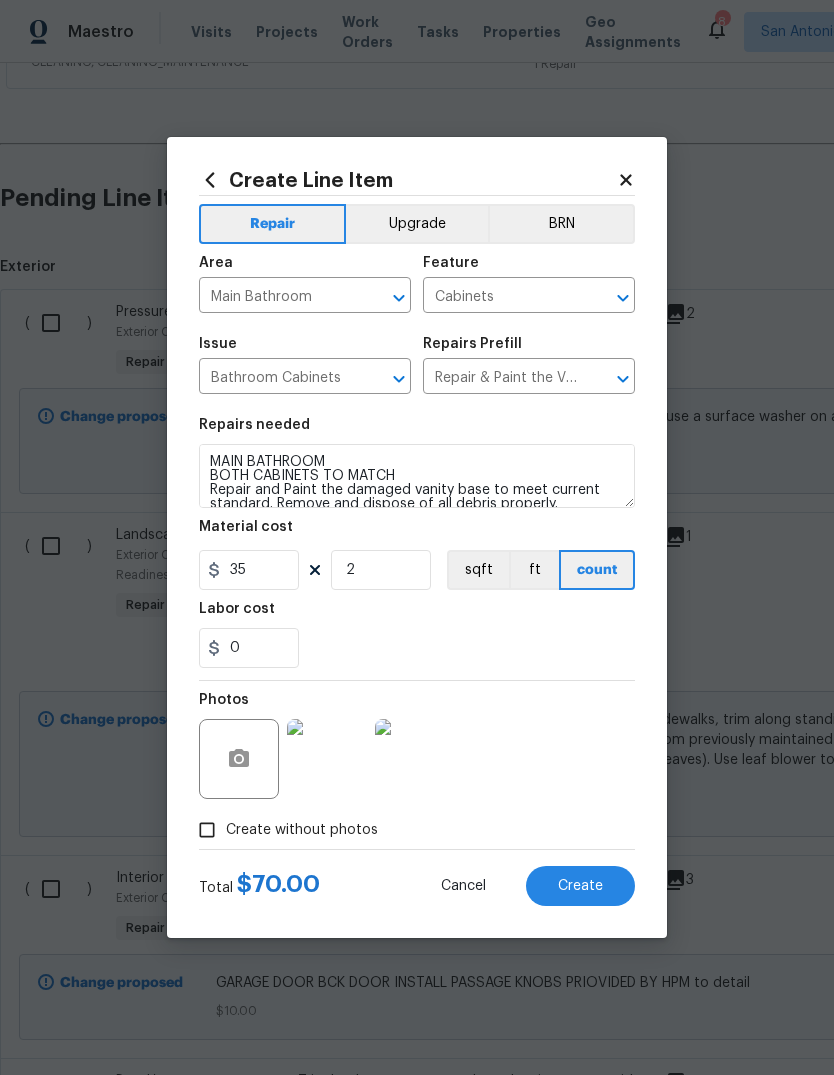 click on "0" at bounding box center [417, 648] 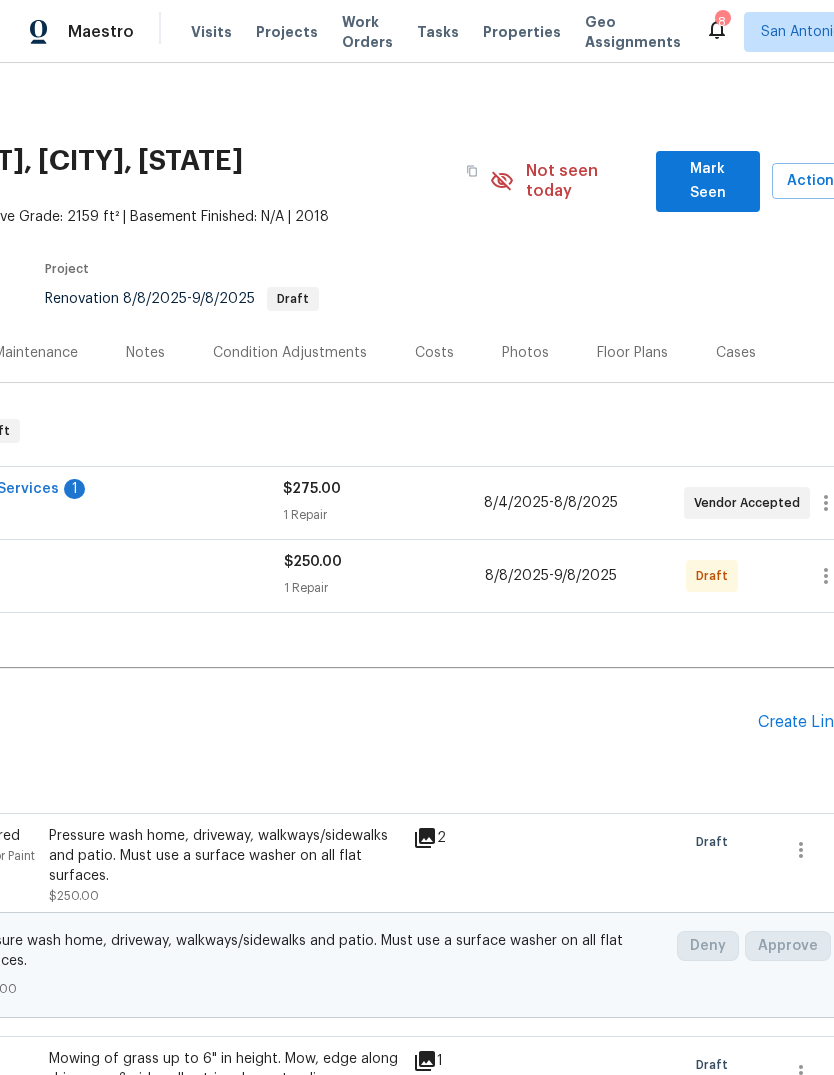 scroll, scrollTop: 0, scrollLeft: 249, axis: horizontal 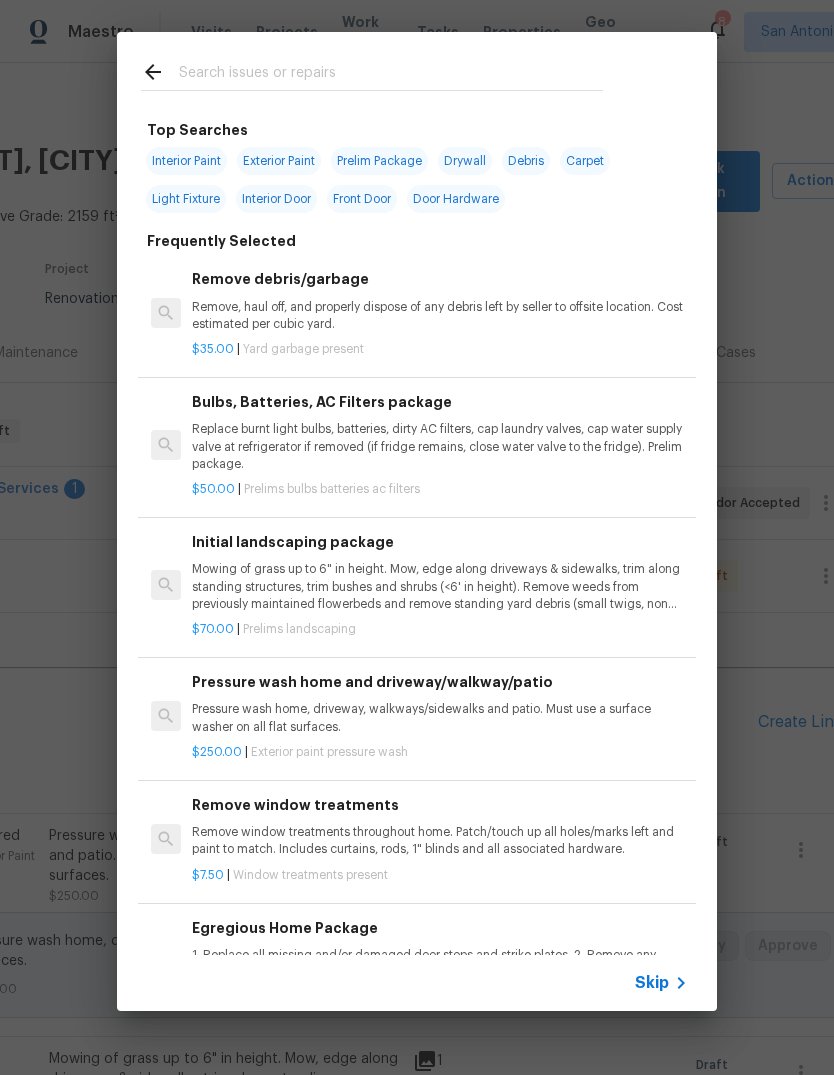 click at bounding box center [391, 75] 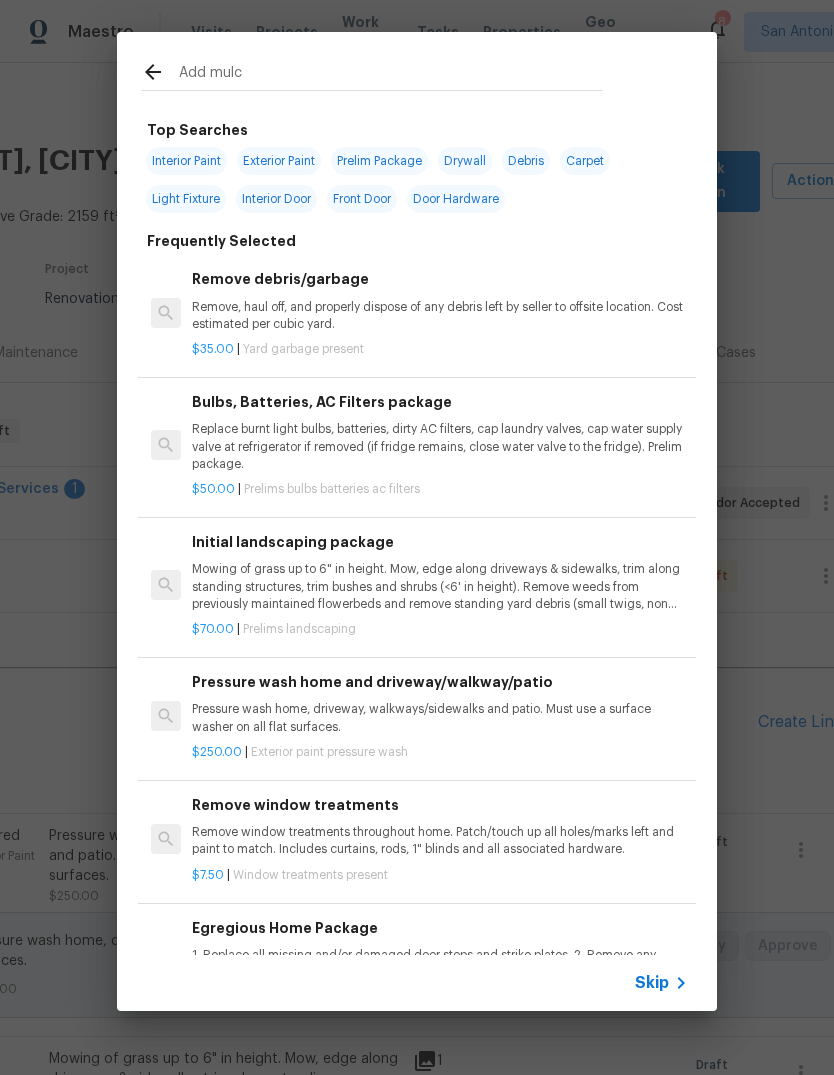 type on "Add mulch" 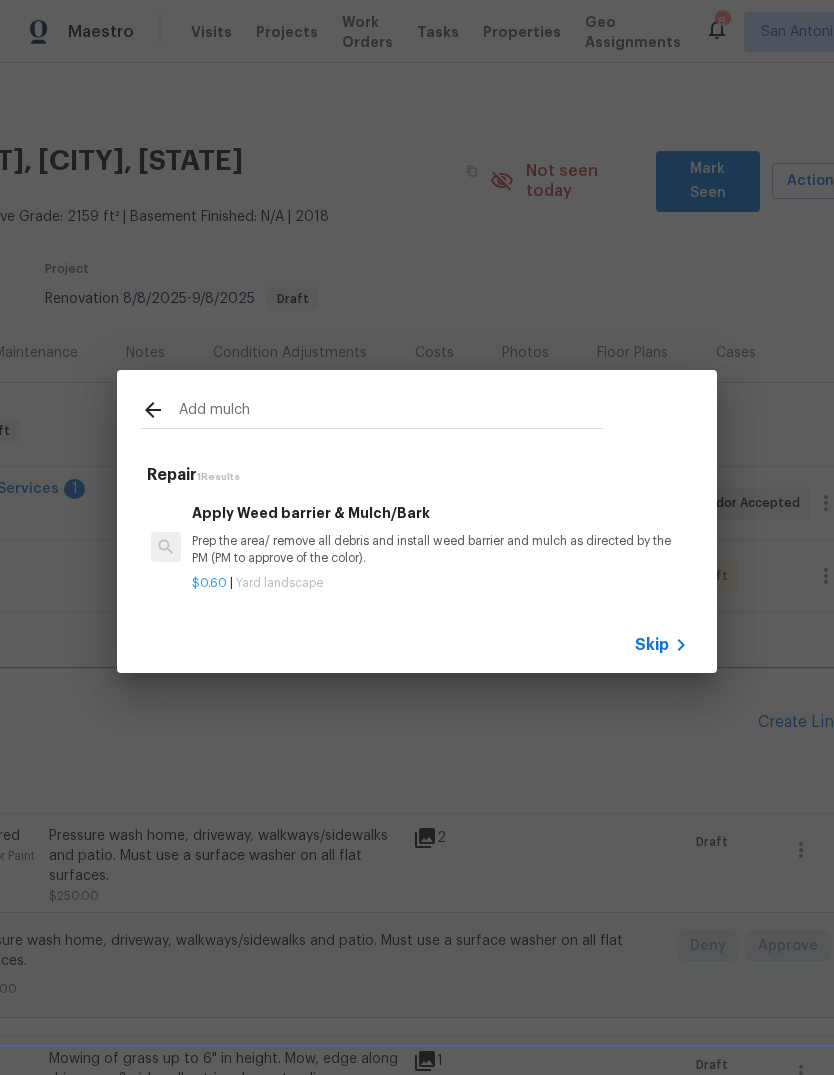 click on "Prep the area/ remove all debris and install weed barrier and mulch as directed by the PM (PM to approve of the color)." at bounding box center (440, 550) 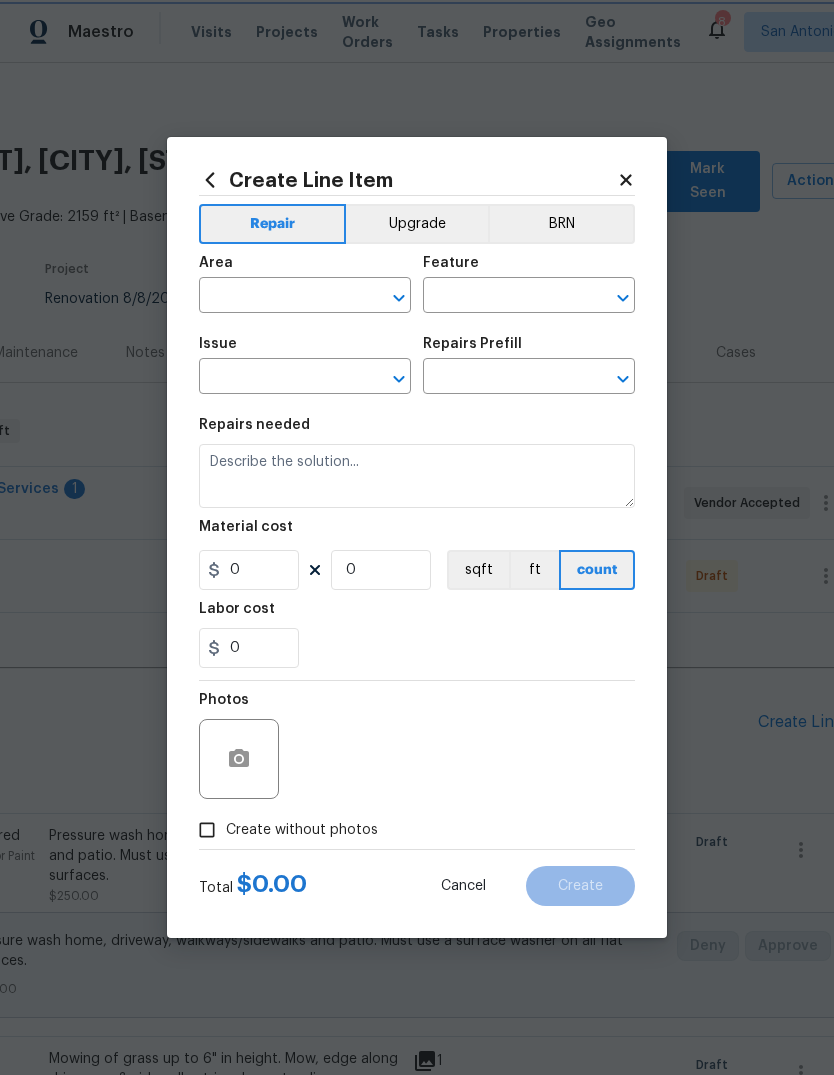 type on "Landscaping" 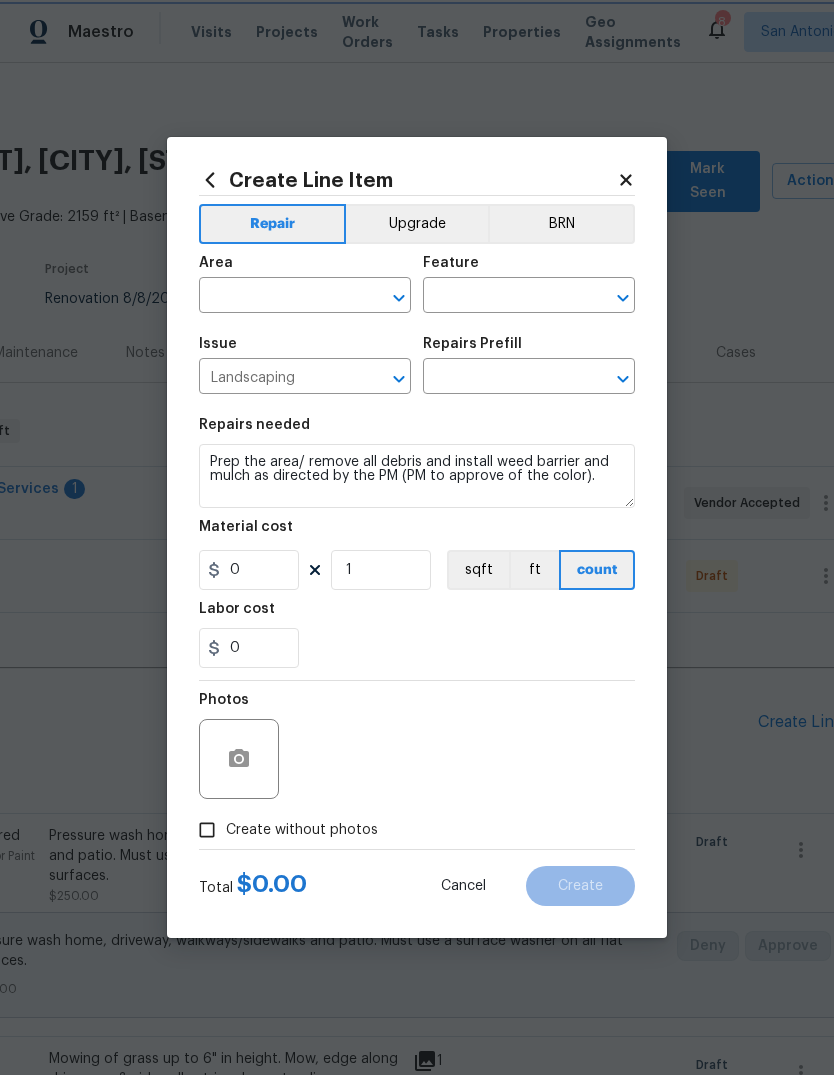 type on "Apply Weed barrier & Mulch/Bark $0.60" 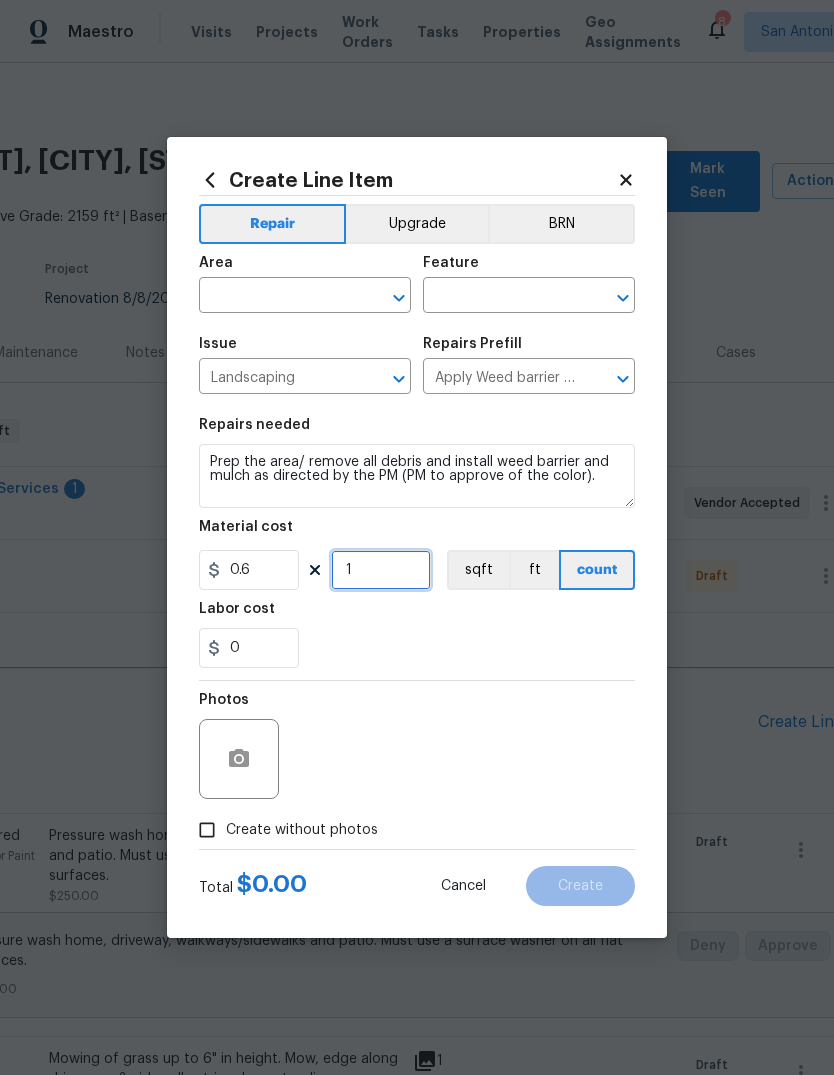 click on "1" at bounding box center [381, 570] 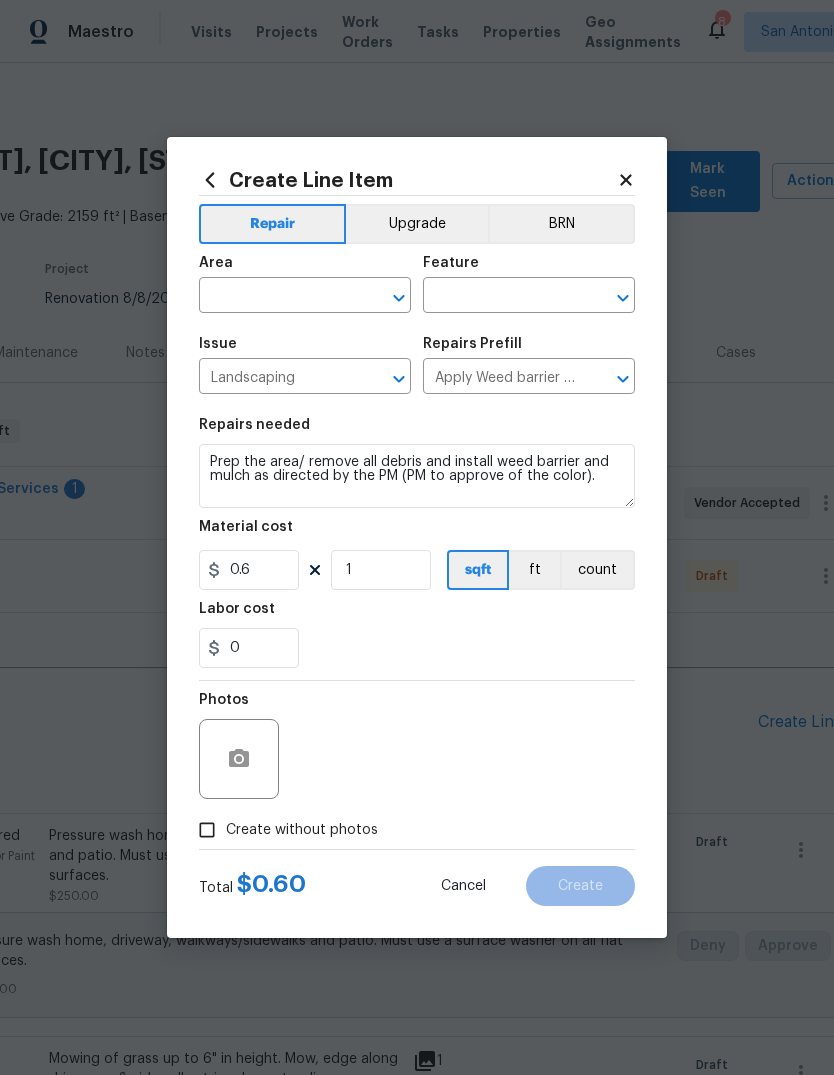click on "Labor cost" at bounding box center [417, 615] 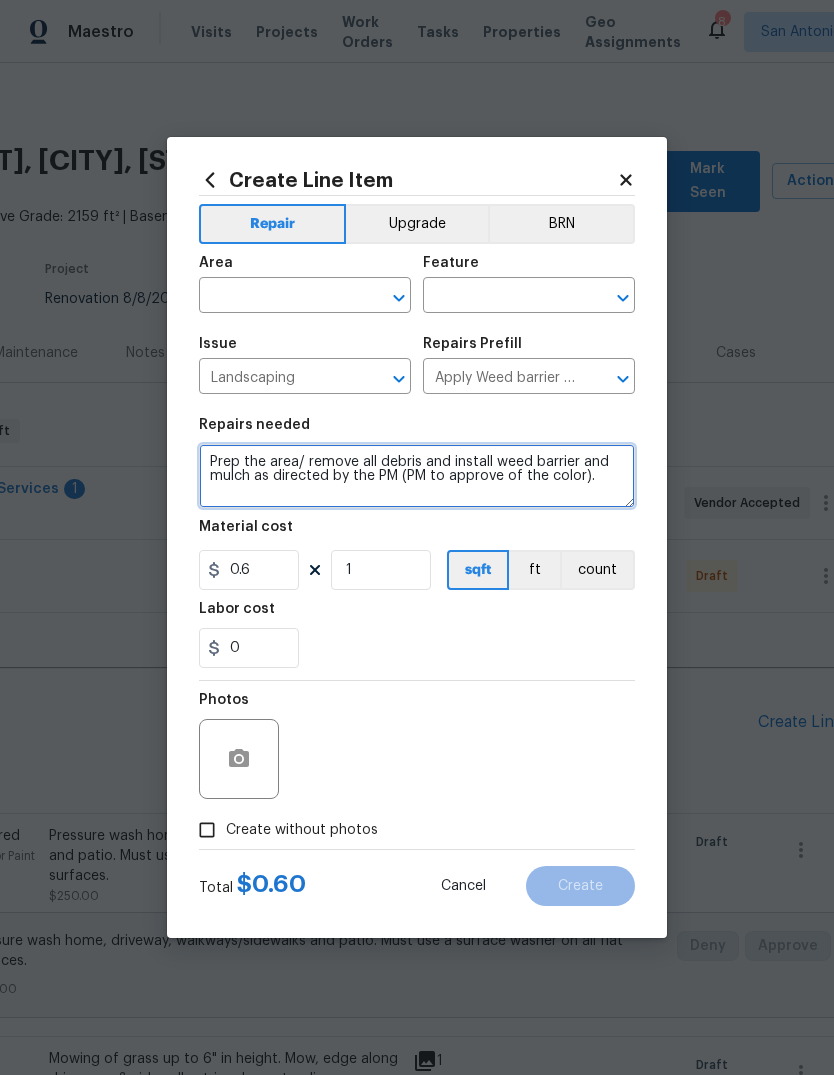 click on "Prep the area/ remove all debris and install weed barrier and mulch as directed by the PM (PM to approve of the color)." at bounding box center (417, 476) 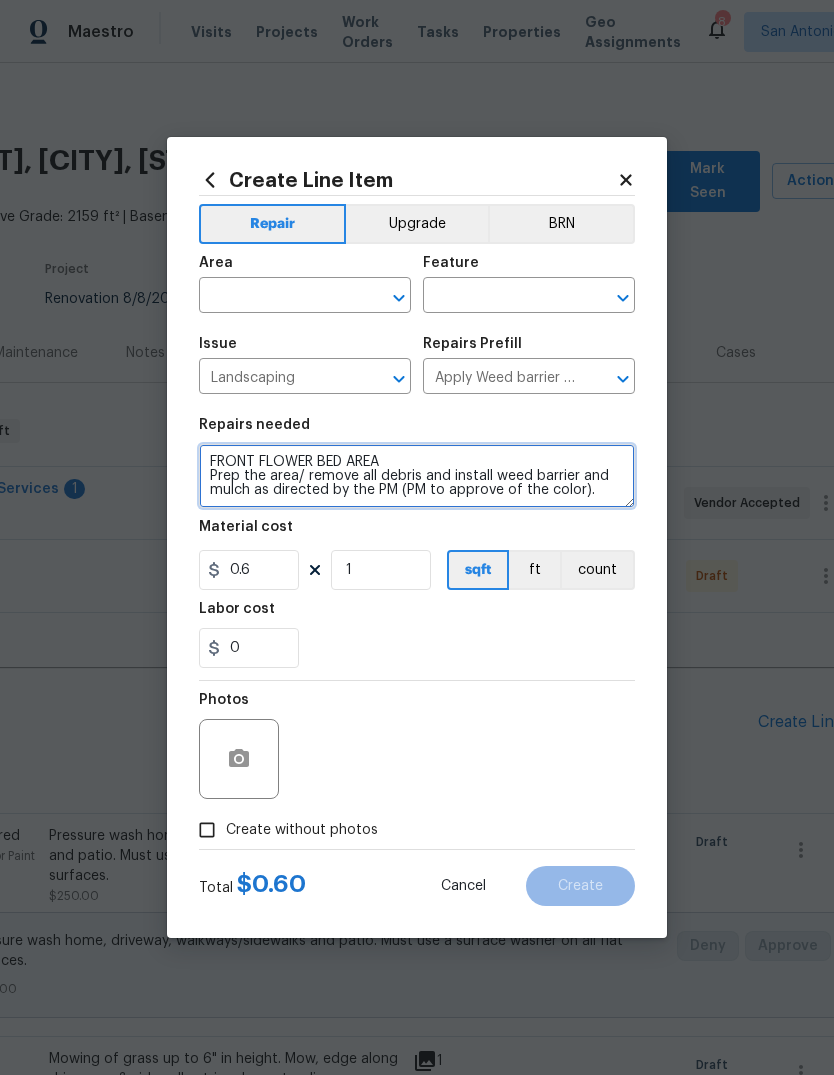 type on "FRONT FLOWER BED AREA
Prep the area/ remove all debris and install weed barrier and mulch as directed by the PM (PM to approve of the color)." 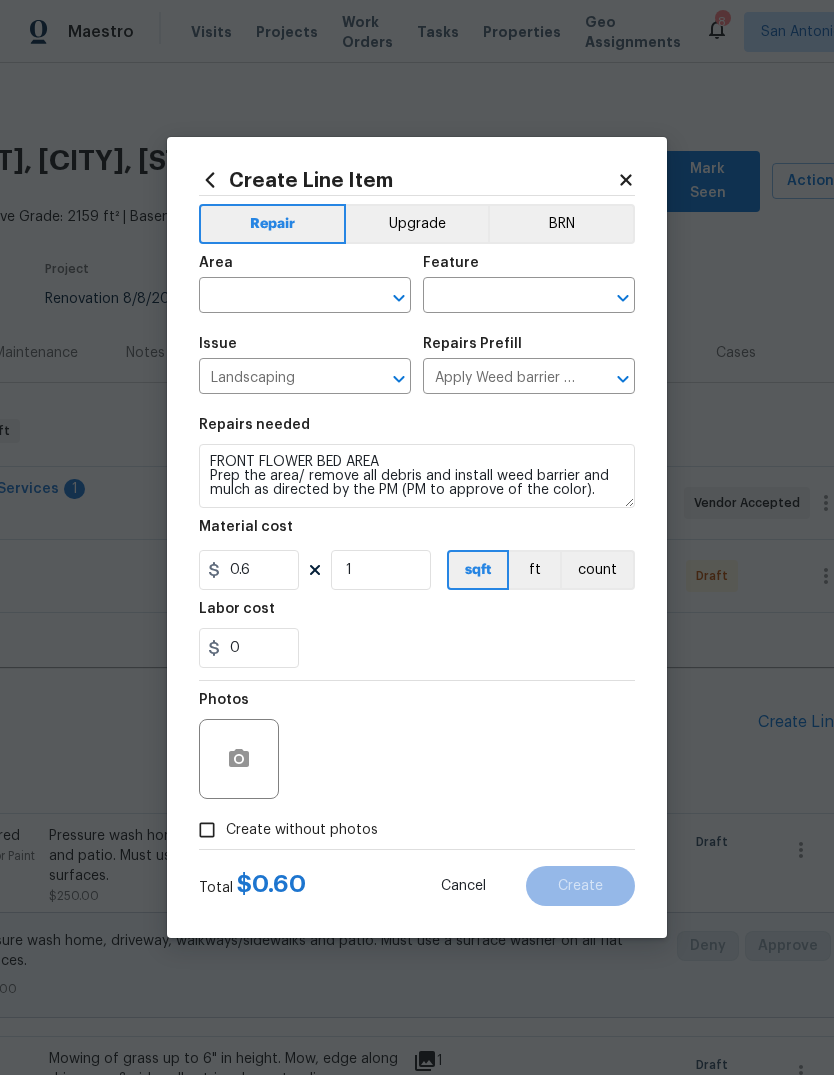 click at bounding box center (277, 297) 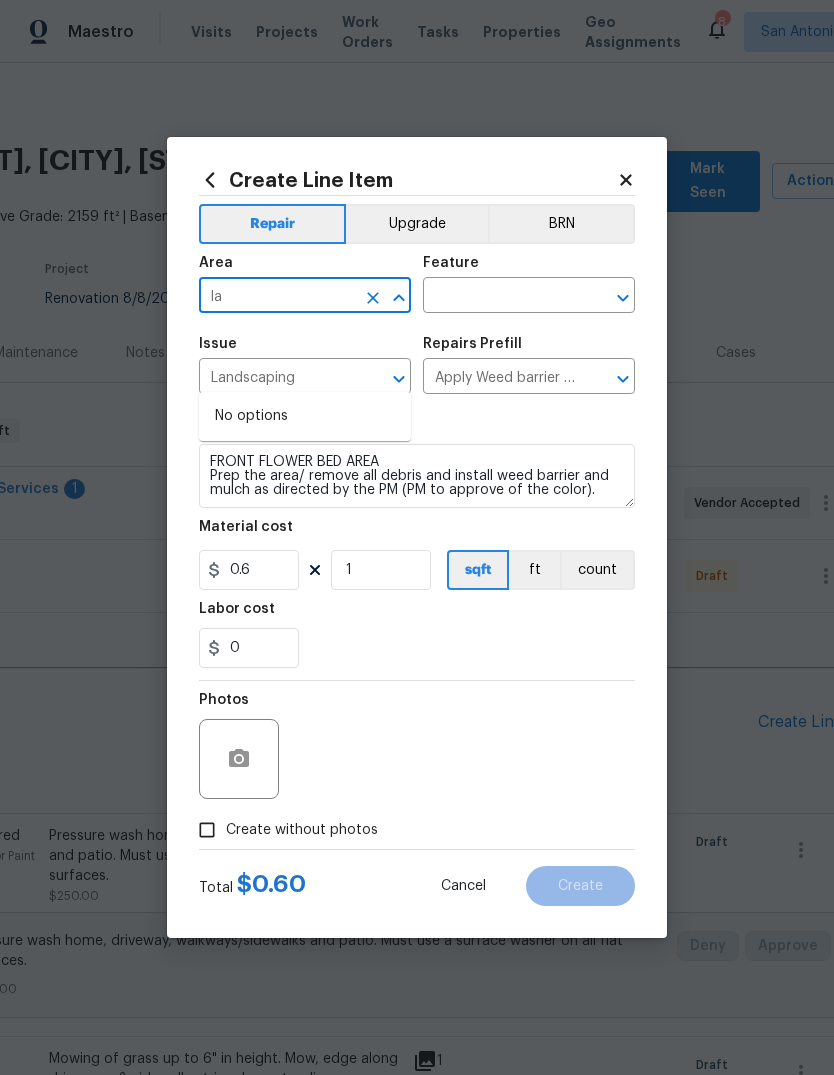 type on "l" 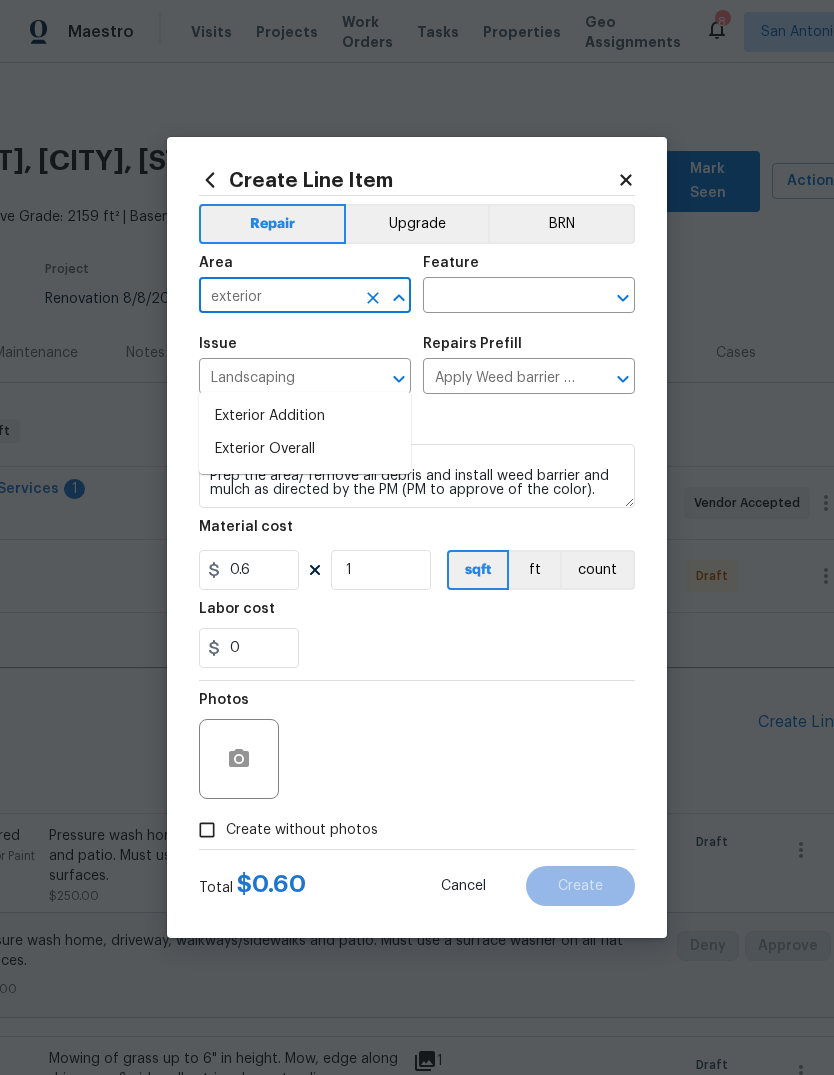 click on "Exterior Overall" at bounding box center [305, 449] 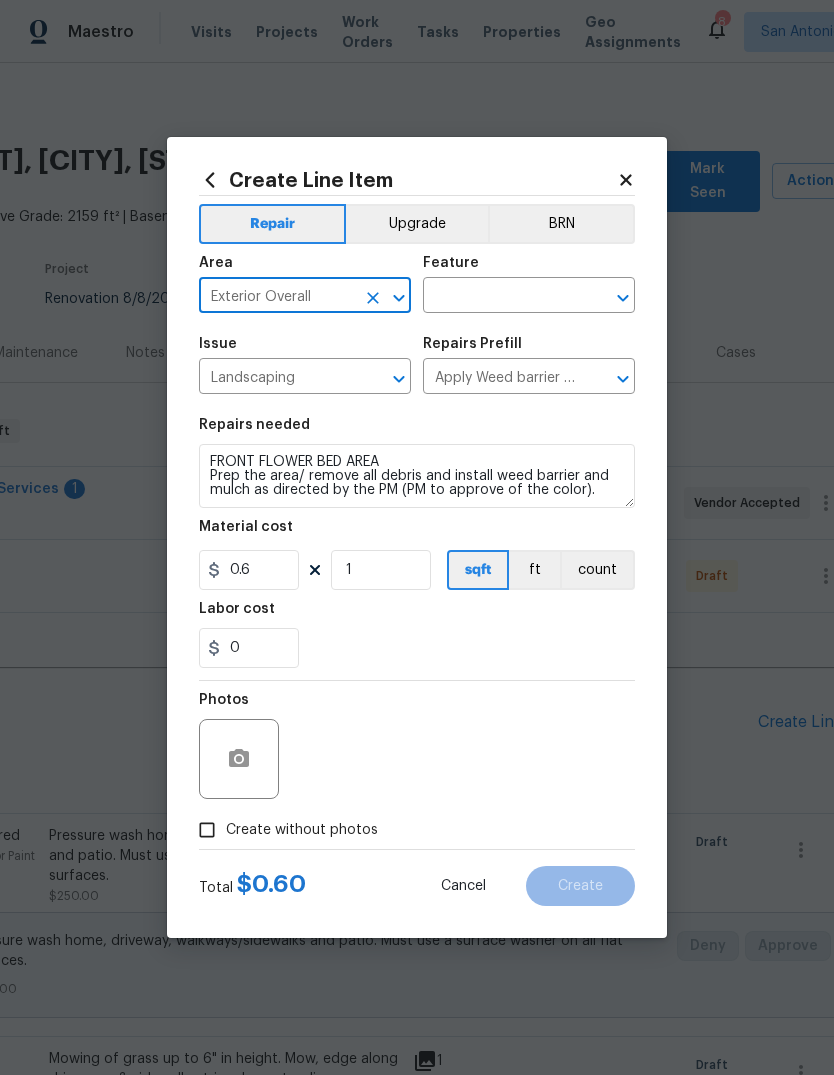 click at bounding box center (501, 297) 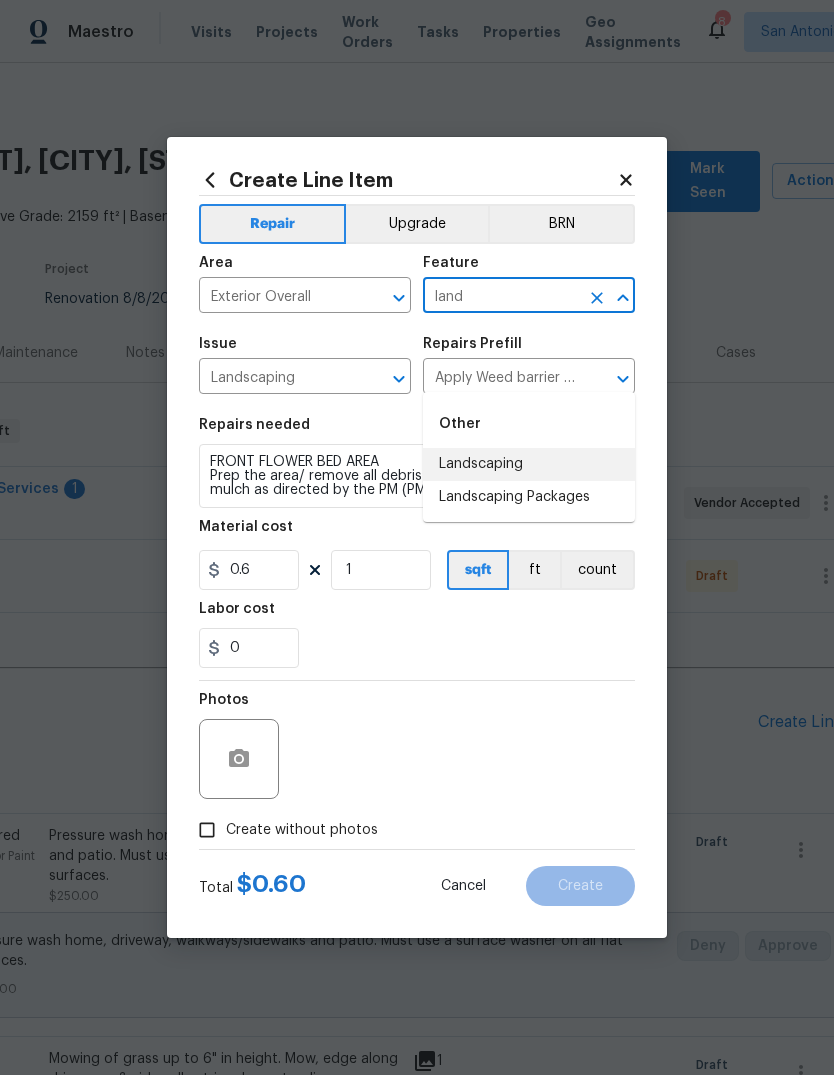 click on "Landscaping" at bounding box center (529, 464) 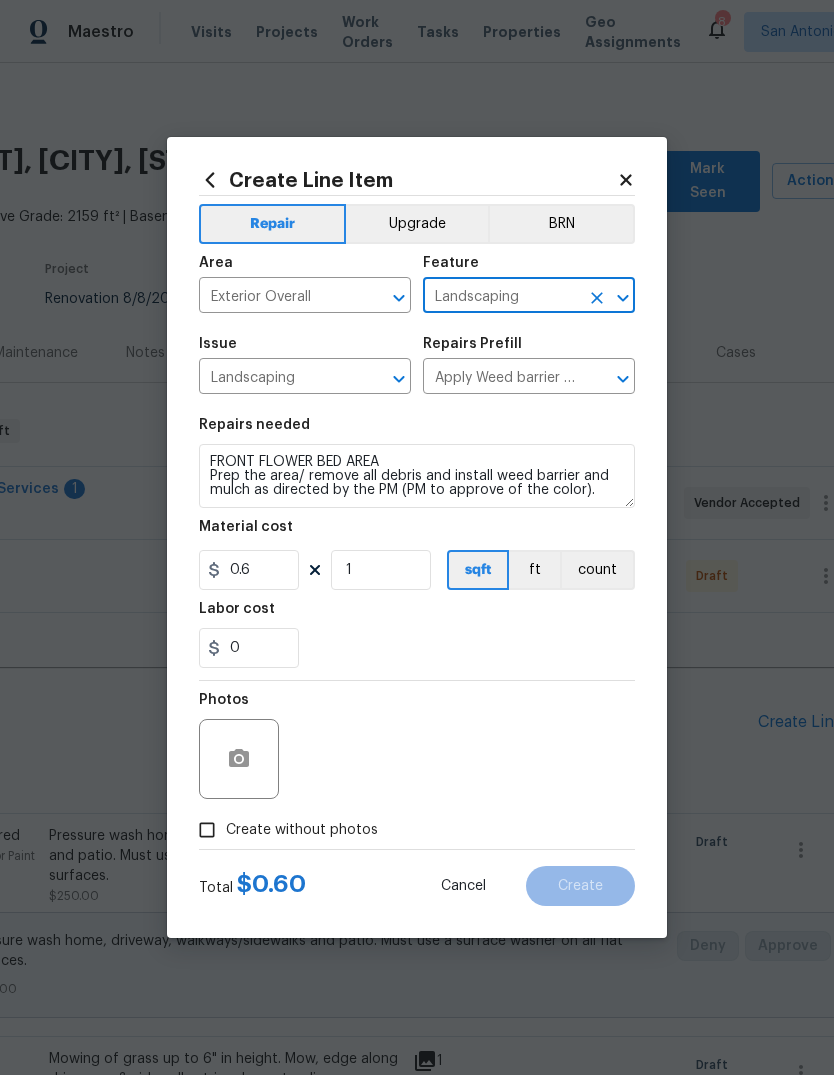 click on "Upgrade" at bounding box center [417, 224] 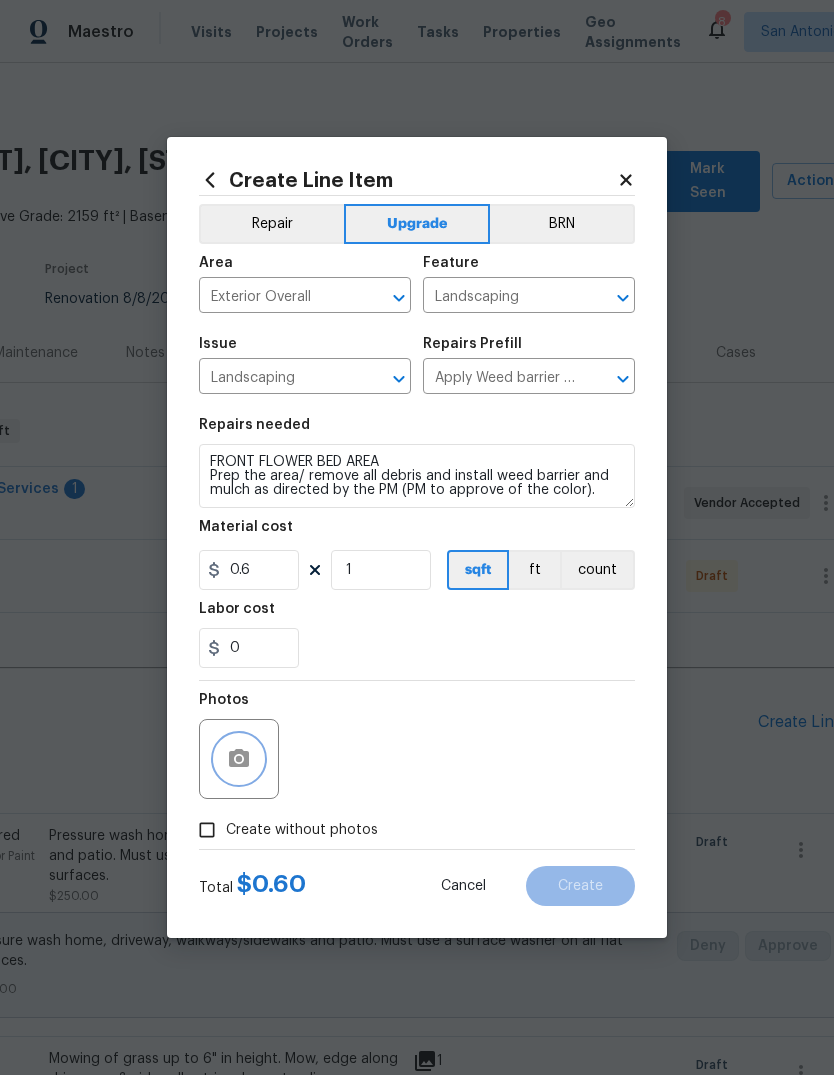click at bounding box center [239, 759] 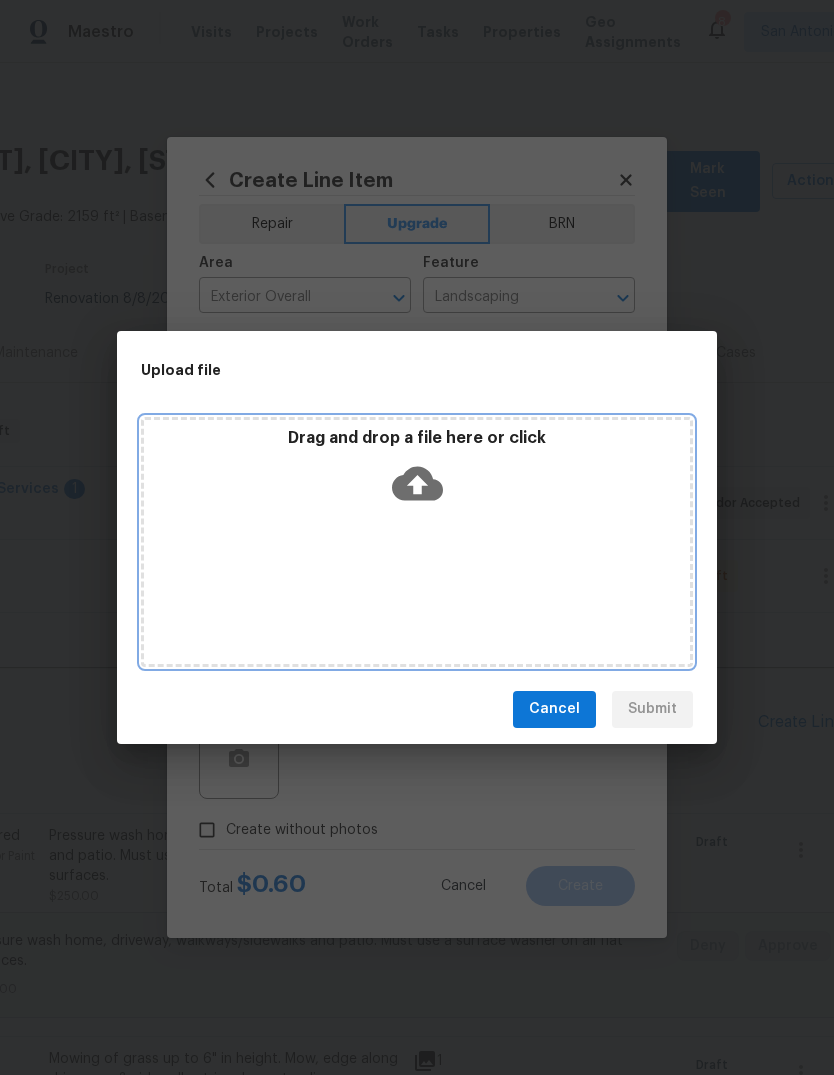 click on "Drag and drop a file here or click" at bounding box center (417, 471) 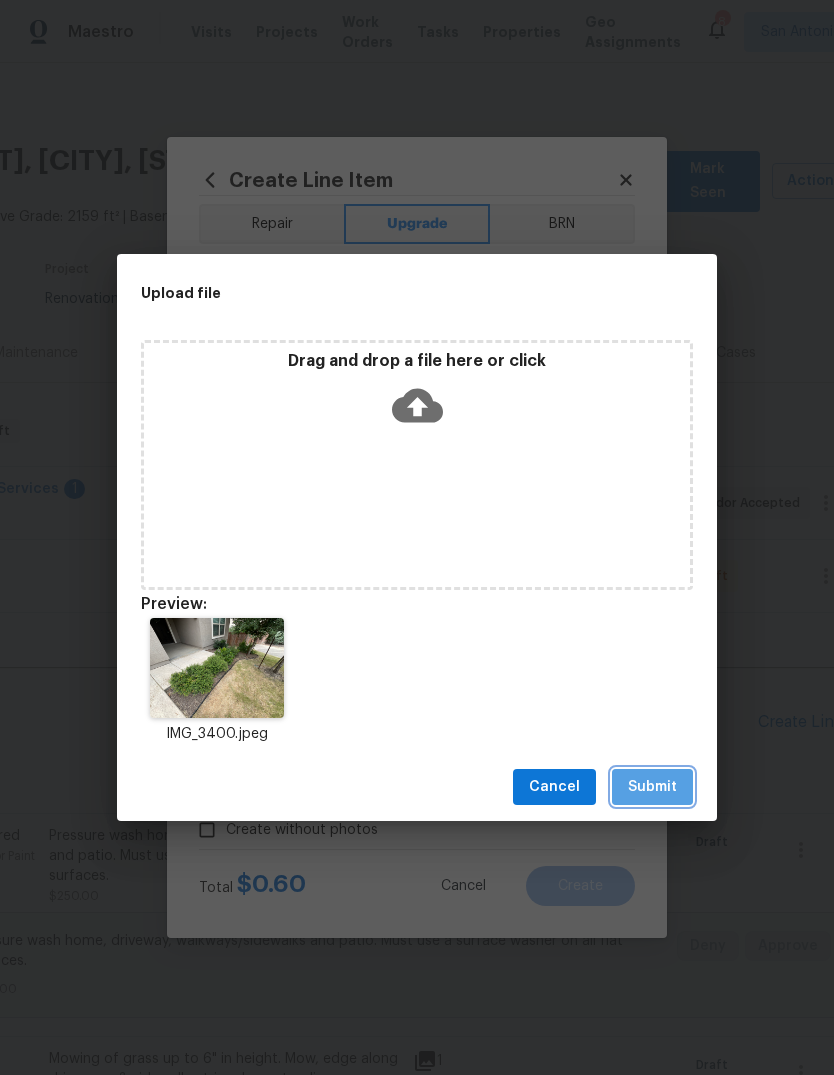 click on "Submit" at bounding box center (652, 787) 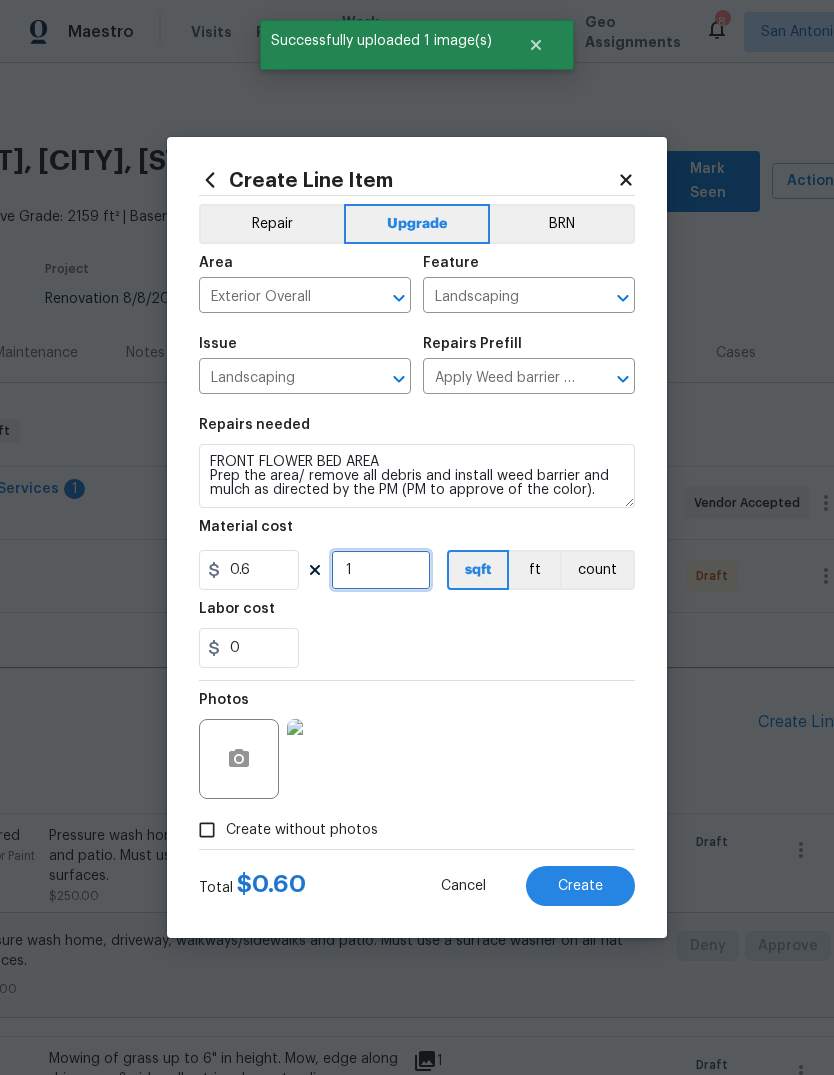 click on "1" at bounding box center [381, 570] 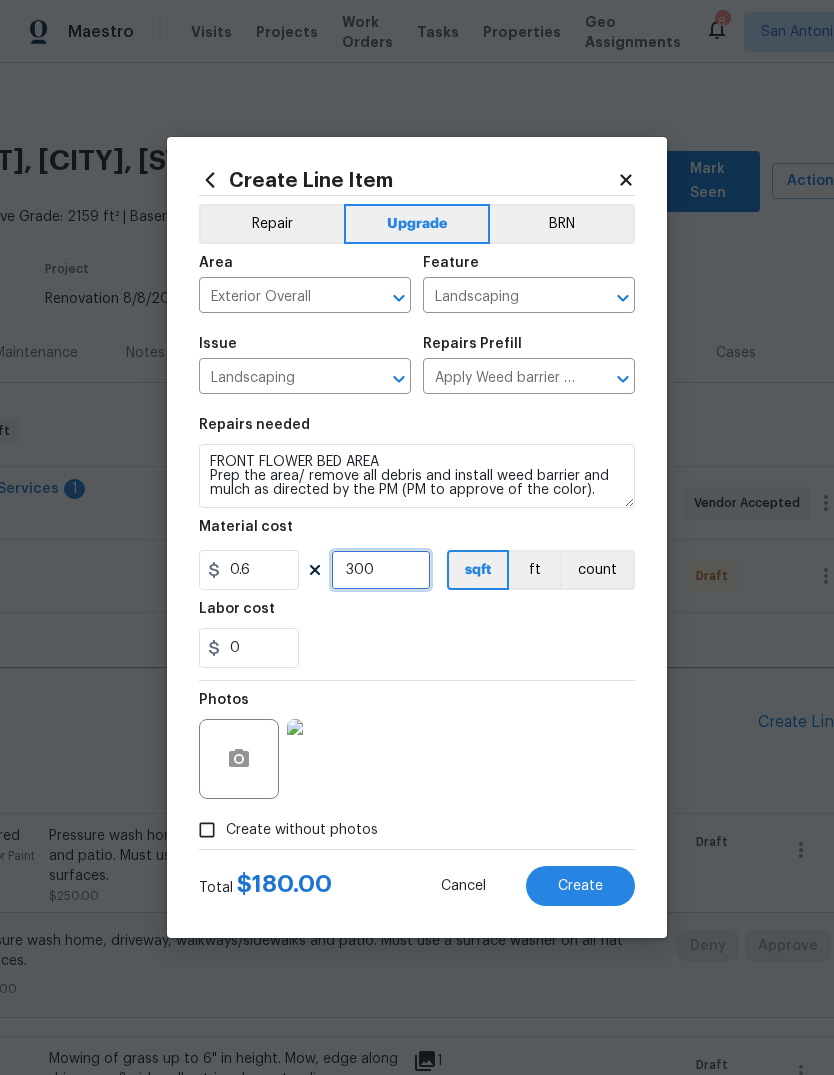 type on "300" 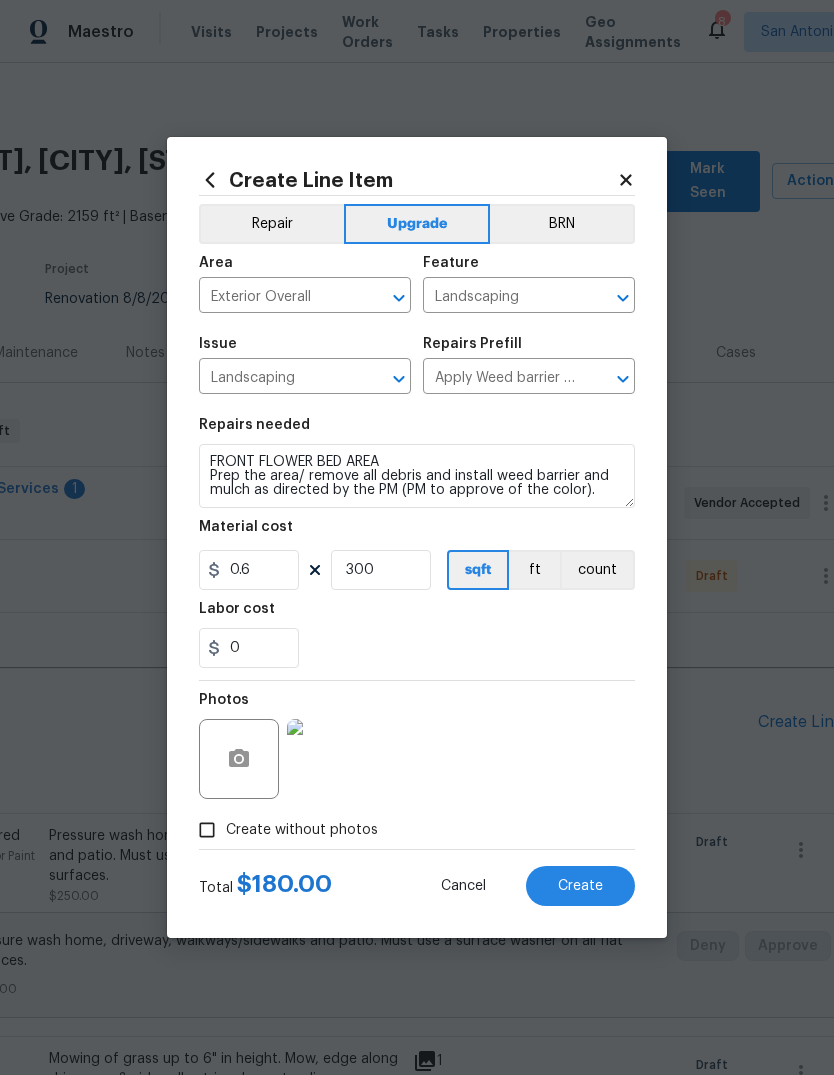 click on "Labor cost" at bounding box center (417, 615) 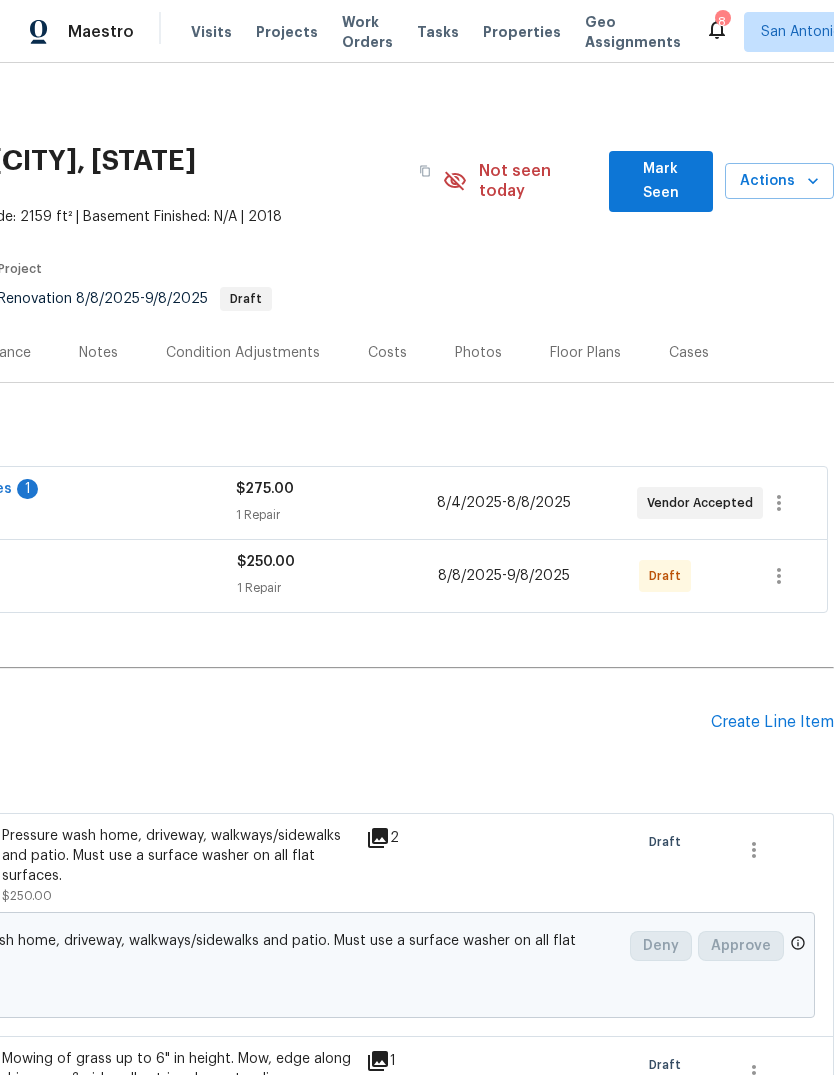 scroll, scrollTop: 0, scrollLeft: 296, axis: horizontal 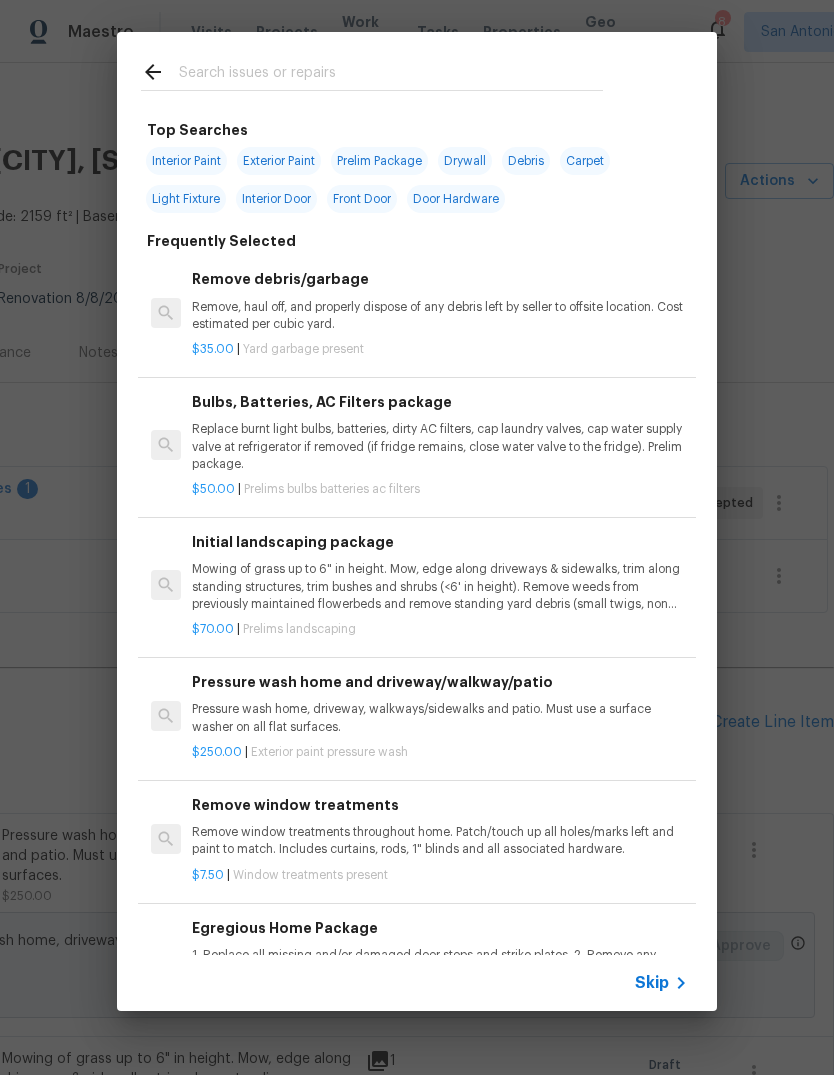 click at bounding box center [391, 75] 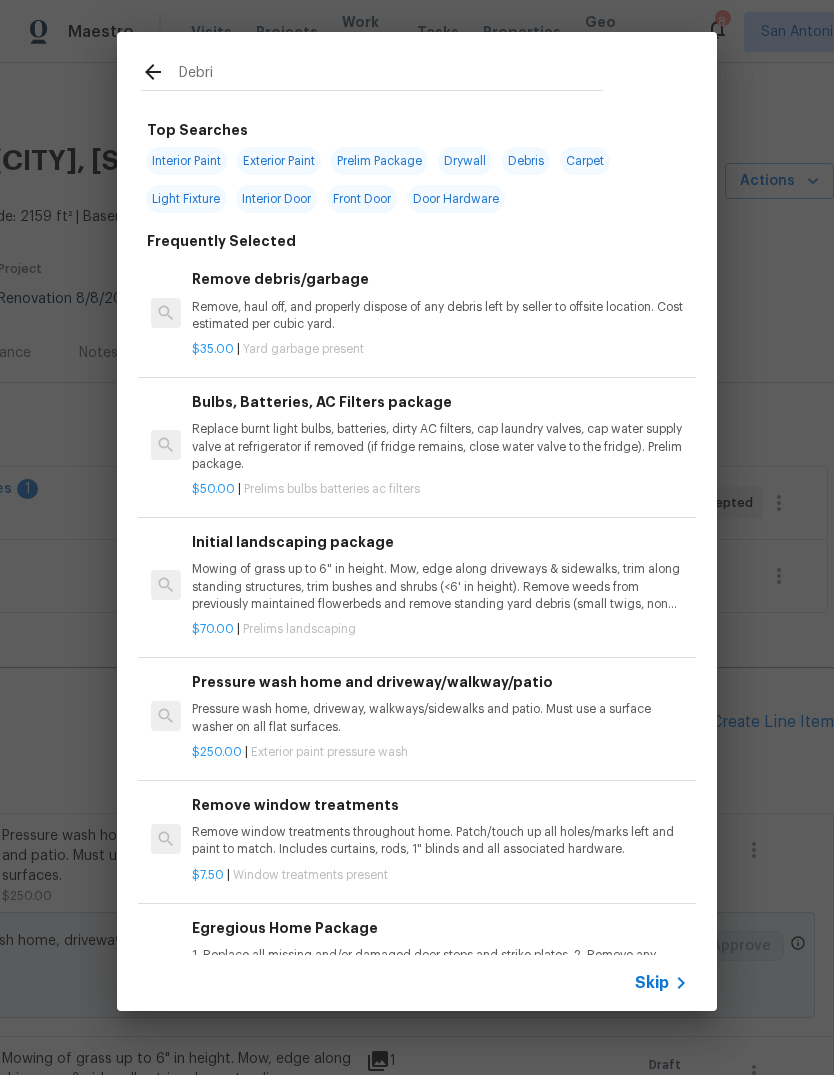 type on "Debris" 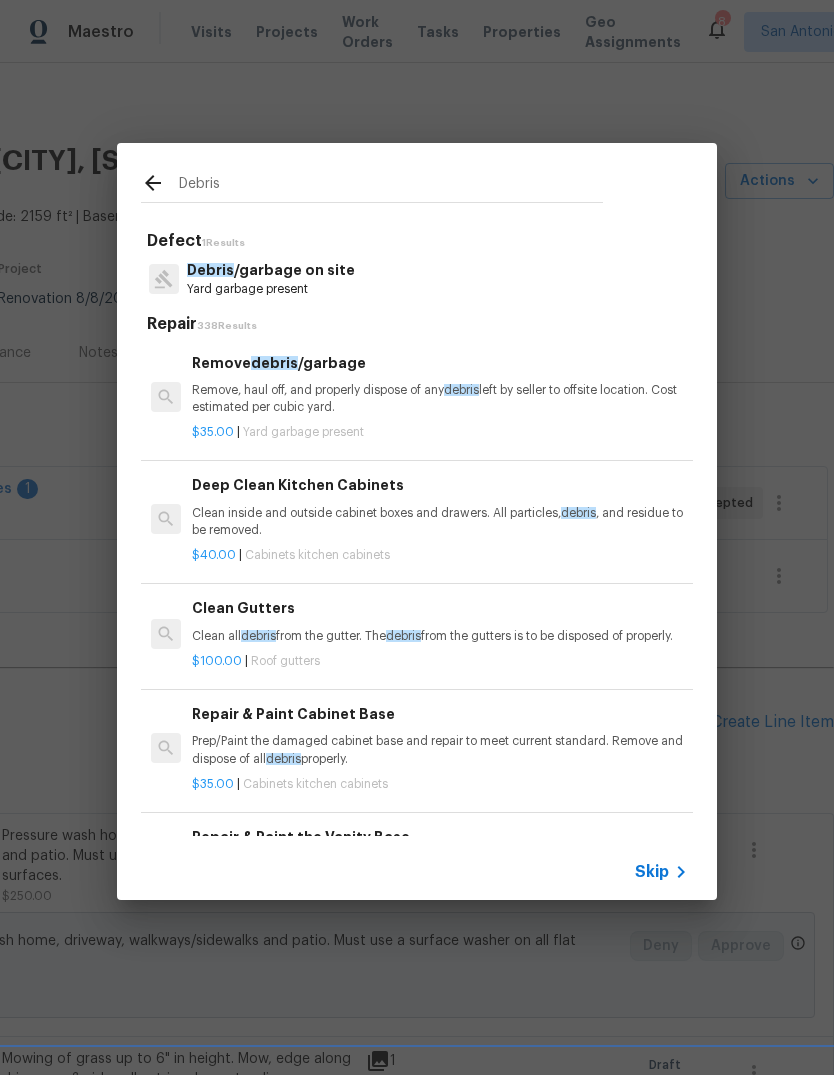 click on "Yard garbage present" at bounding box center (271, 289) 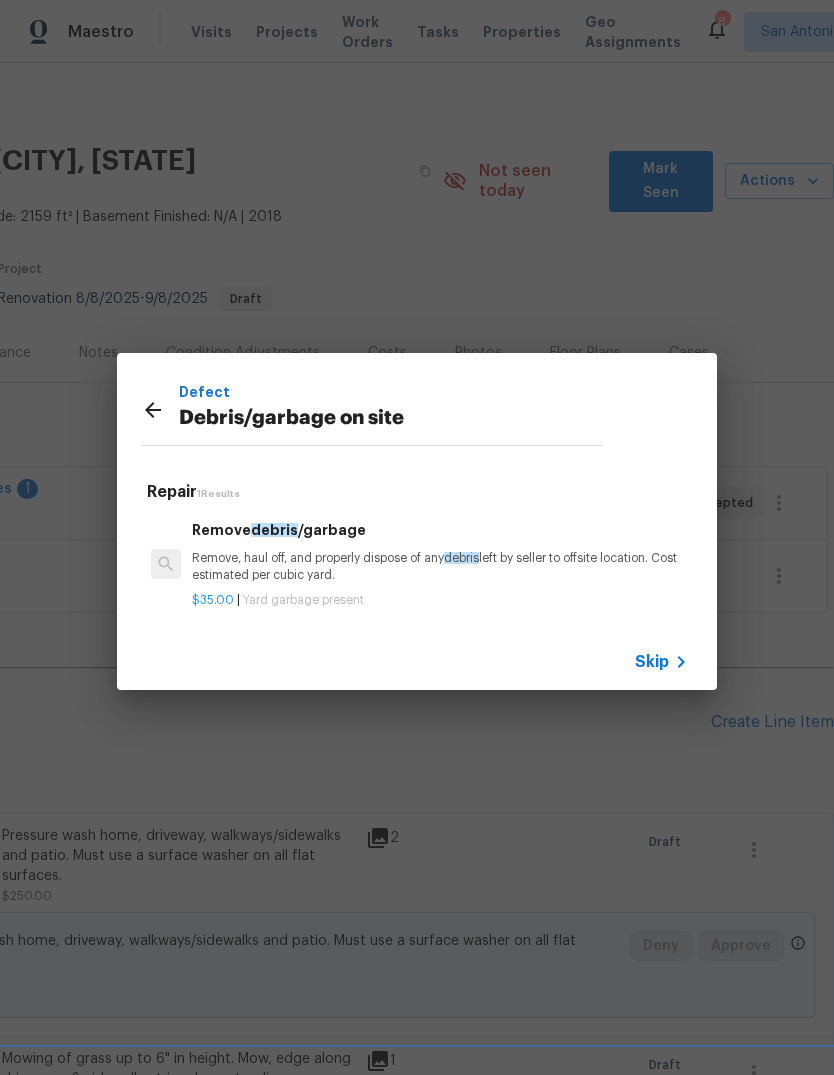 click on "Remove, haul off, and properly dispose of any  debris  left by seller to offsite location. Cost estimated per cubic yard." at bounding box center (440, 567) 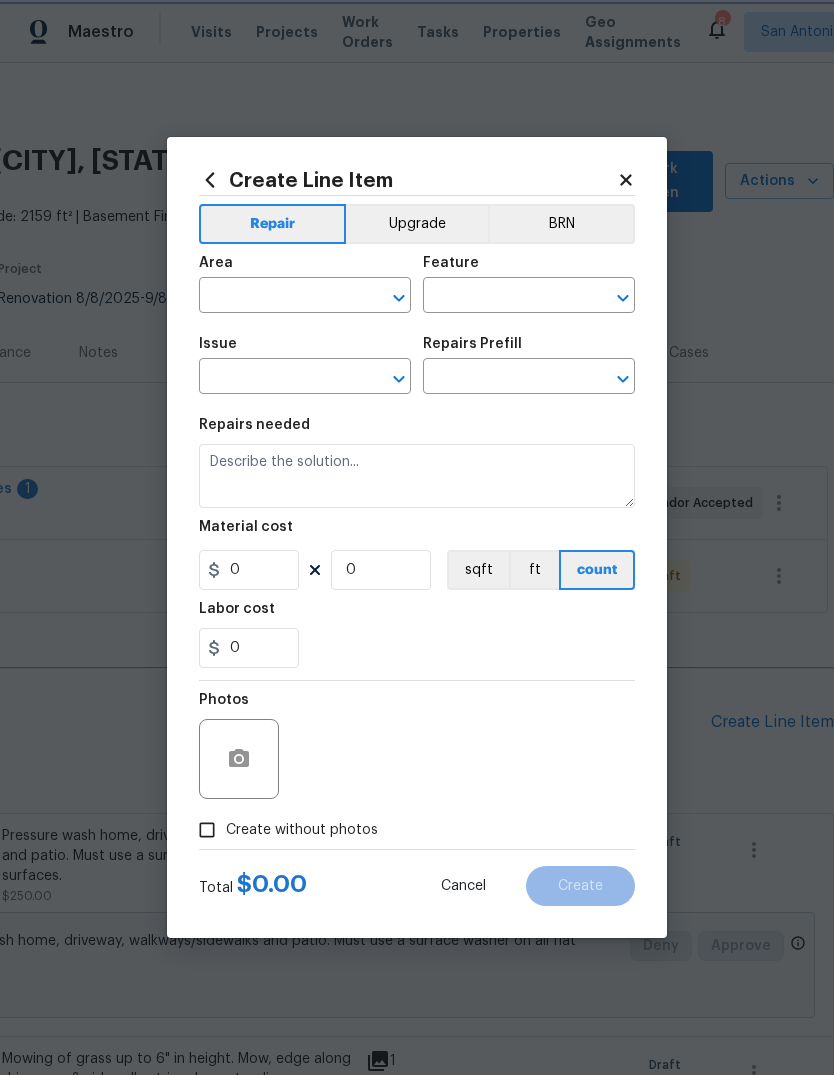 type on "Debris/garbage on site" 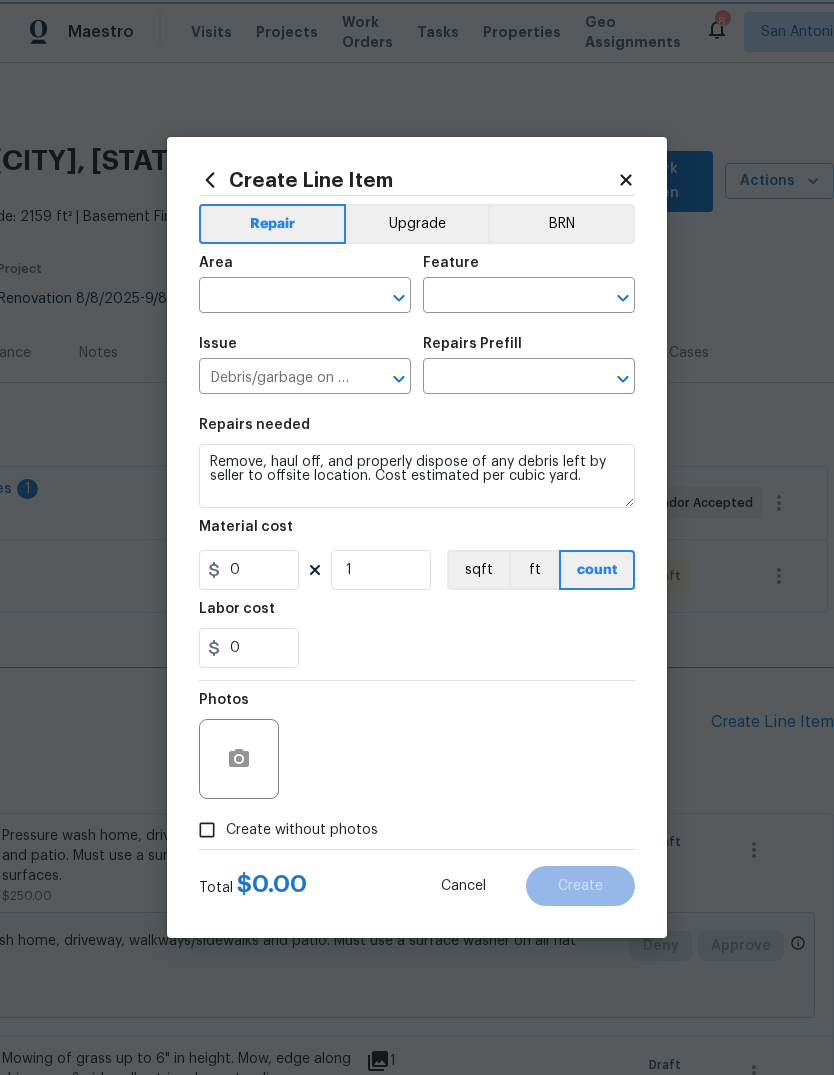 type on "Remove debris/garbage $35.00" 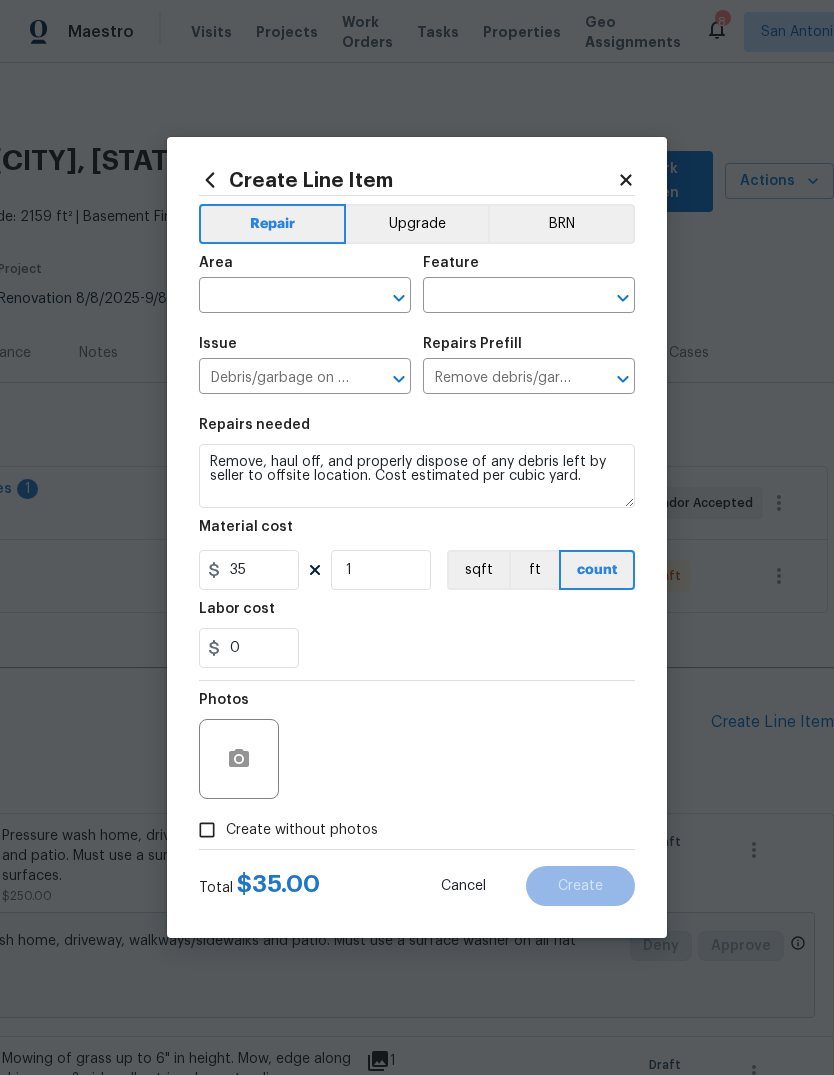 click on "Remove, haul off, and properly dispose of any debris left by seller to offsite location. Cost estimated per cubic yard." at bounding box center (417, 476) 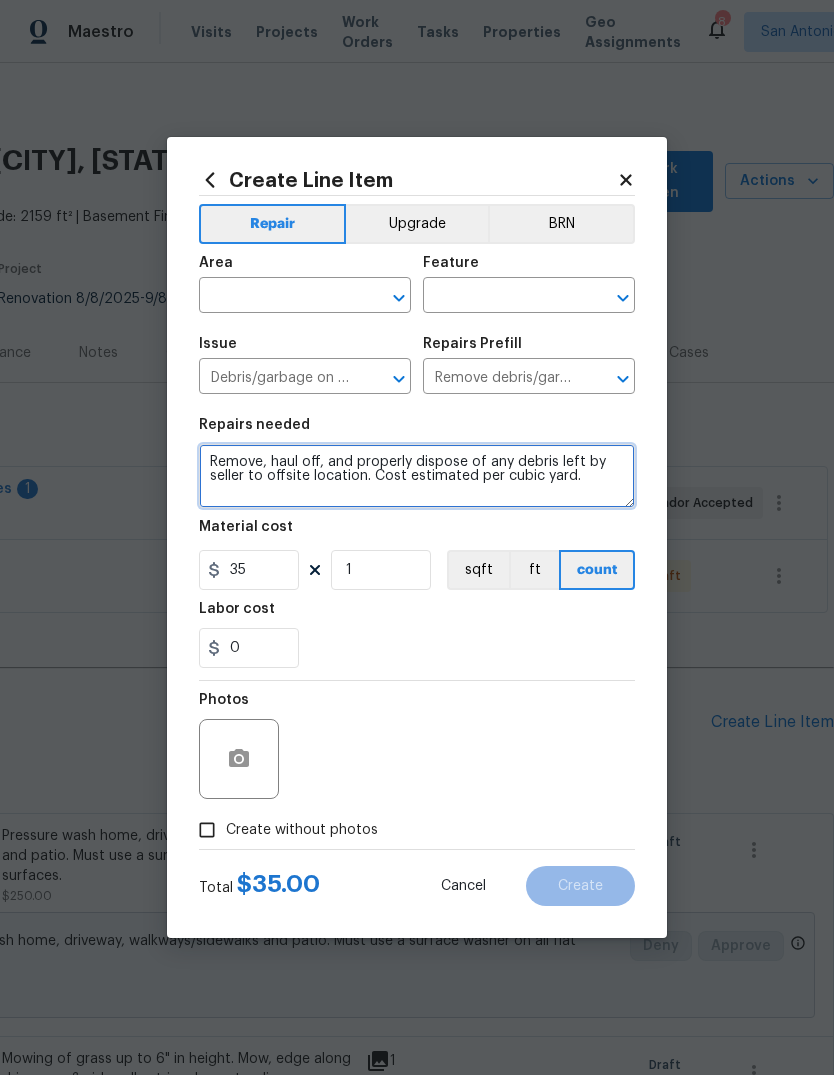 click on "Remove, haul off, and properly dispose of any debris left by seller to offsite location. Cost estimated per cubic yard." at bounding box center (417, 476) 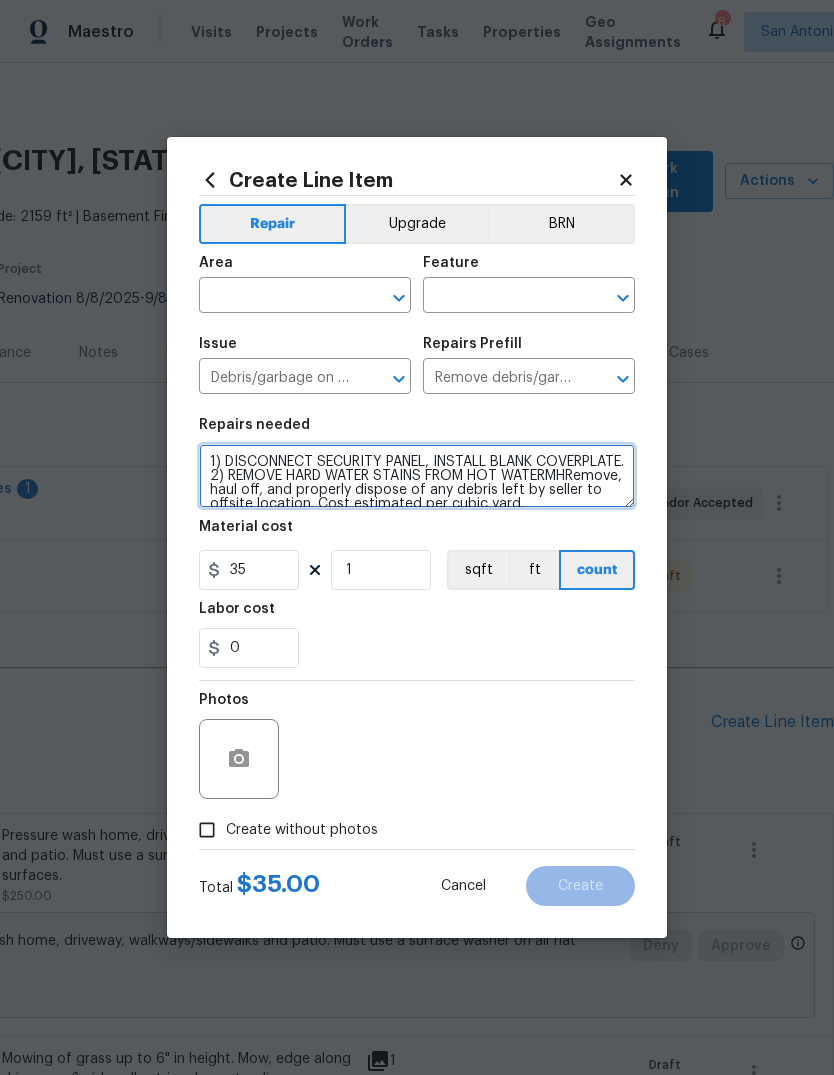 scroll, scrollTop: 4, scrollLeft: 0, axis: vertical 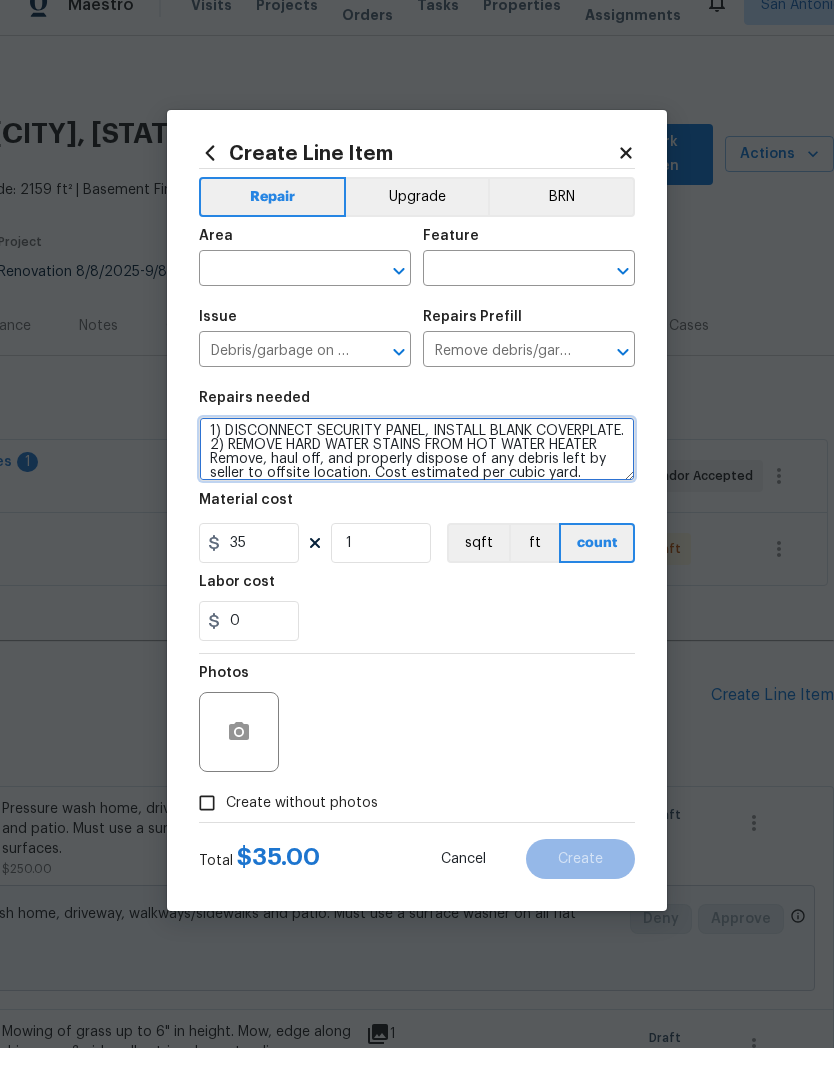 click on "1) DISCONNECT SECURITY PANEL, INSTALL BLANK COVERPLATE.
2) REMOVE HARD WATER STAINS FROM HOT WATER HEATER Remove, haul off, and properly dispose of any debris left by seller to offsite location. Cost estimated per cubic yard." at bounding box center [417, 476] 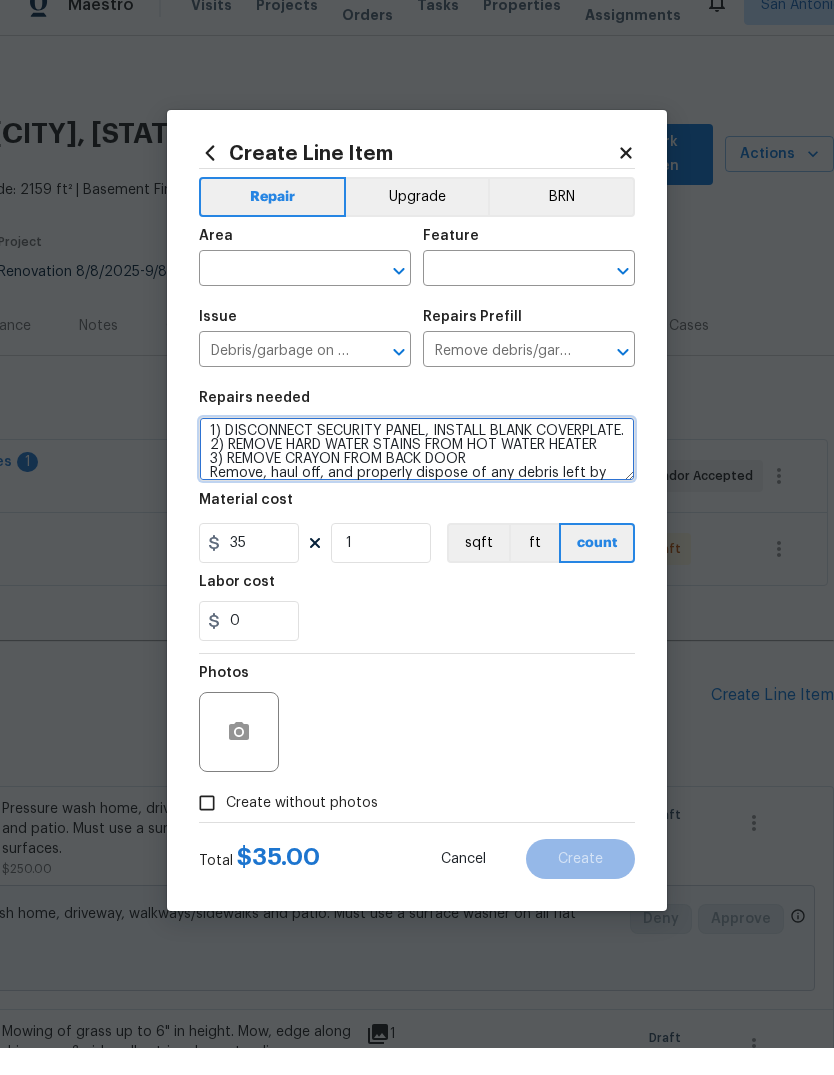 scroll, scrollTop: 42, scrollLeft: 0, axis: vertical 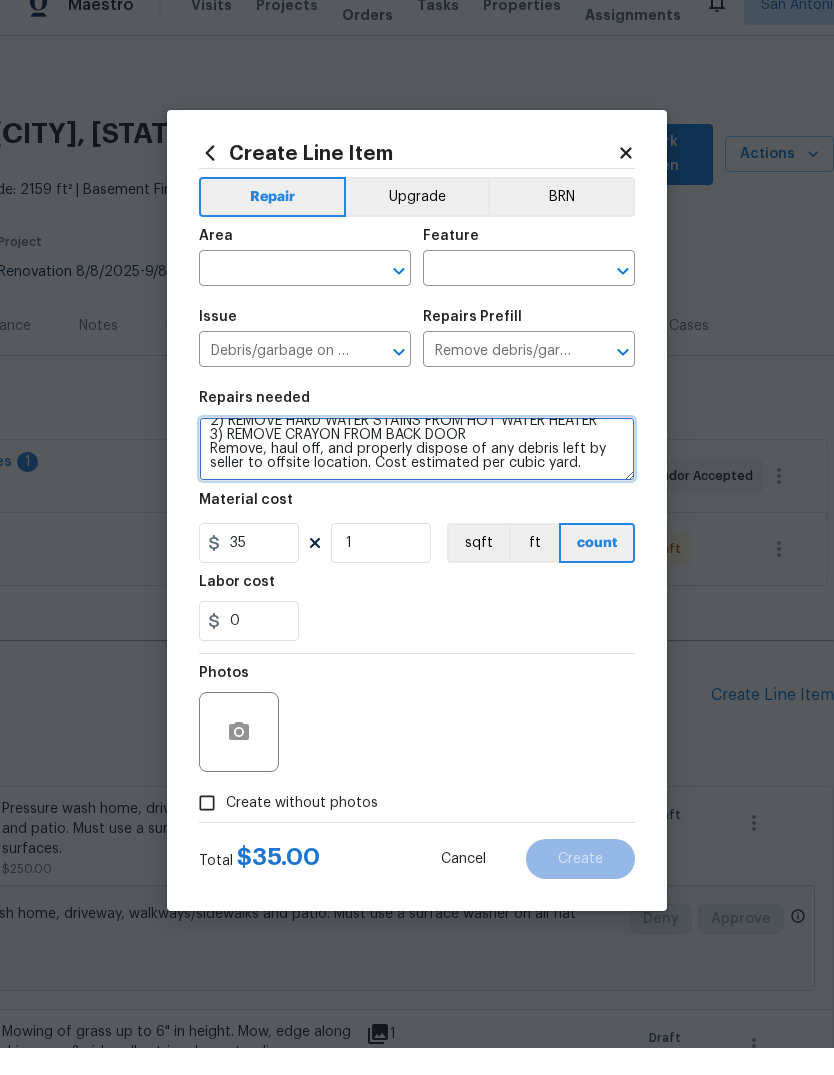 click on "1) DISCONNECT SECURITY PANEL, INSTALL BLANK COVERPLATE.
2) REMOVE HARD WATER STAINS FROM HOT WATER HEATER
3) REMOVE CRAYON FROM BACK DOOR
Remove, haul off, and properly dispose of any debris left by seller to offsite location. Cost estimated per cubic yard." at bounding box center [417, 476] 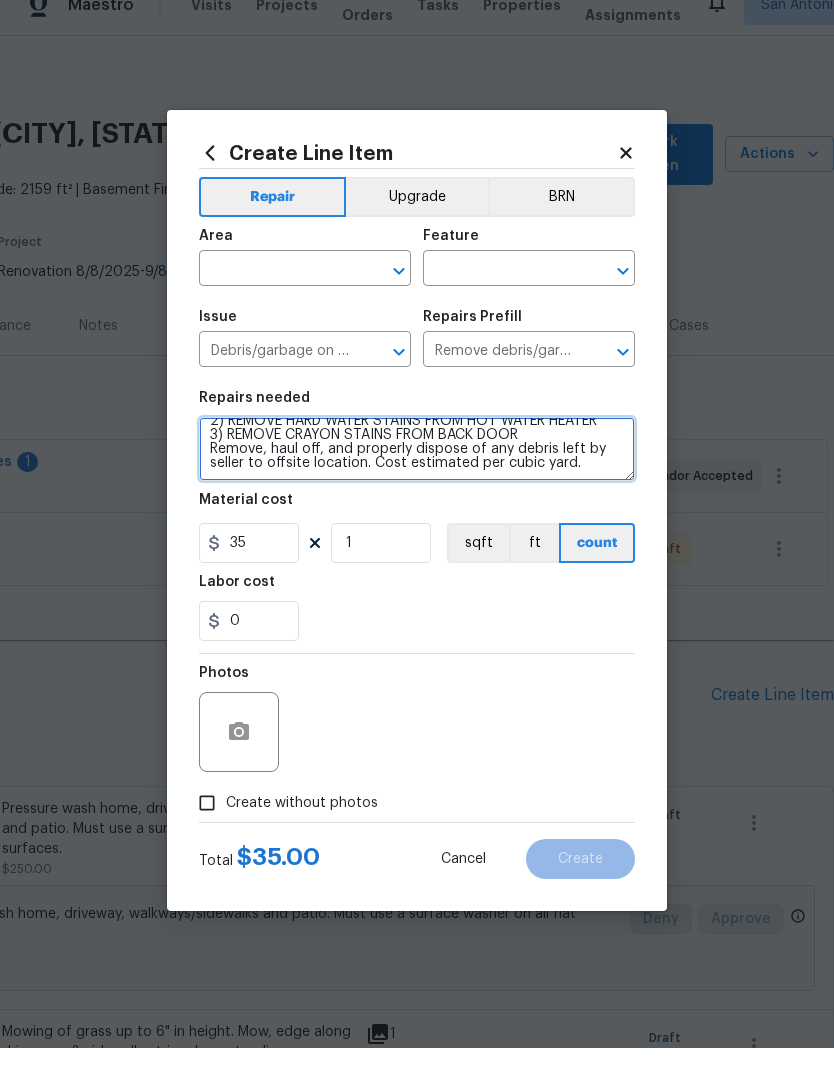 type on "1) DISCONNECT SECURITY PANEL, INSTALL BLANK COVERPLATE.
2) REMOVE HARD WATER STAINS FROM HOT WATER HEATER
3) REMOVE CRAYON STAINS FROM BACK DOOR
Remove, haul off, and properly dispose of any debris left by seller to offsite location. Cost estimated per cubic yard." 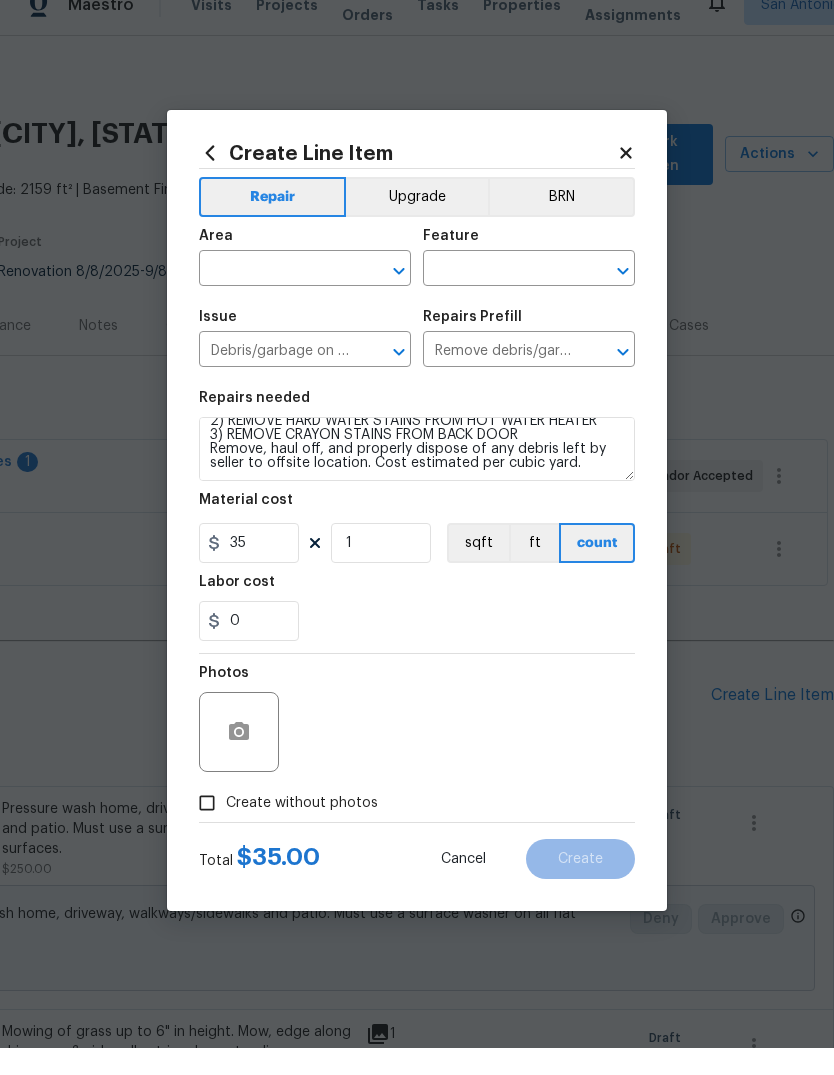 click on "Labor cost" at bounding box center [417, 615] 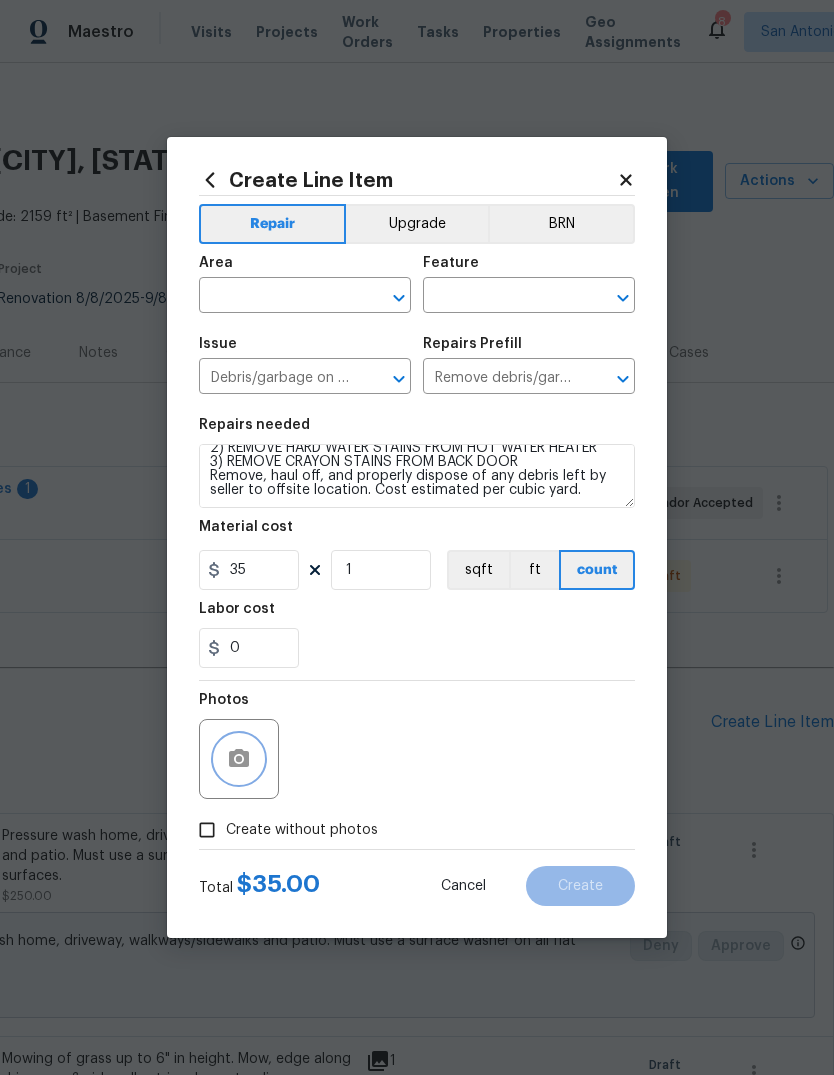 click 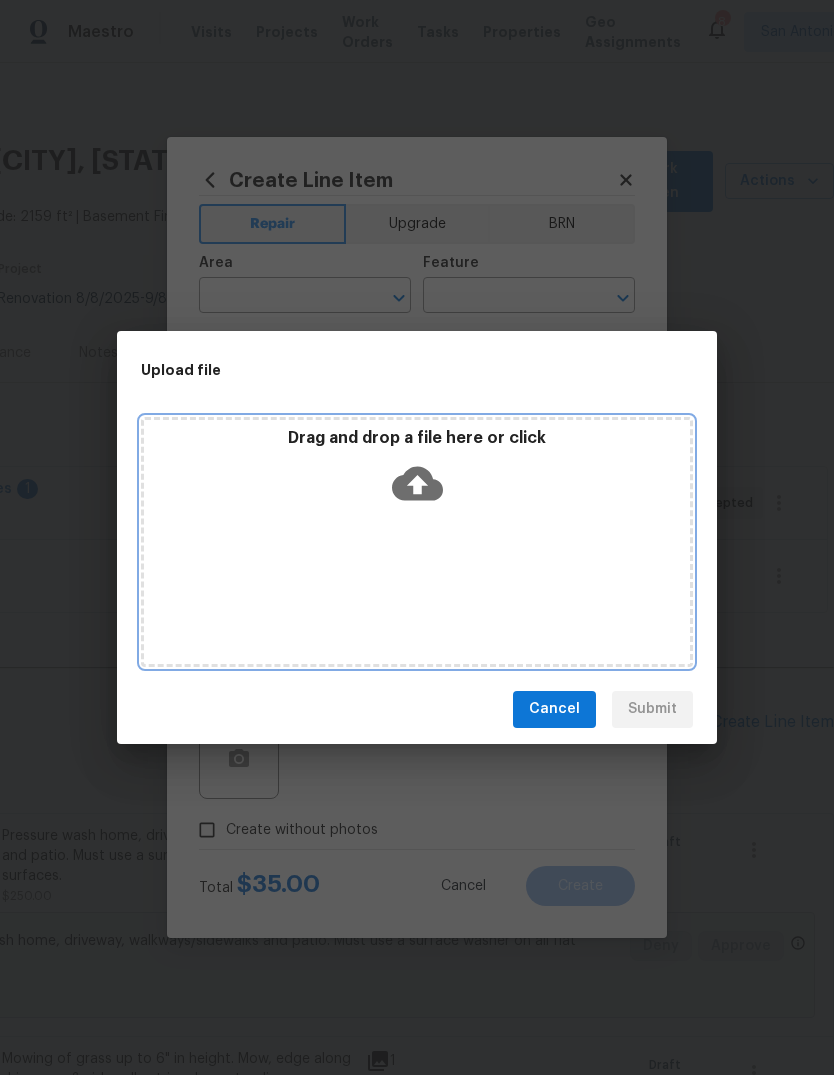 click on "Drag and drop a file here or click" at bounding box center [417, 471] 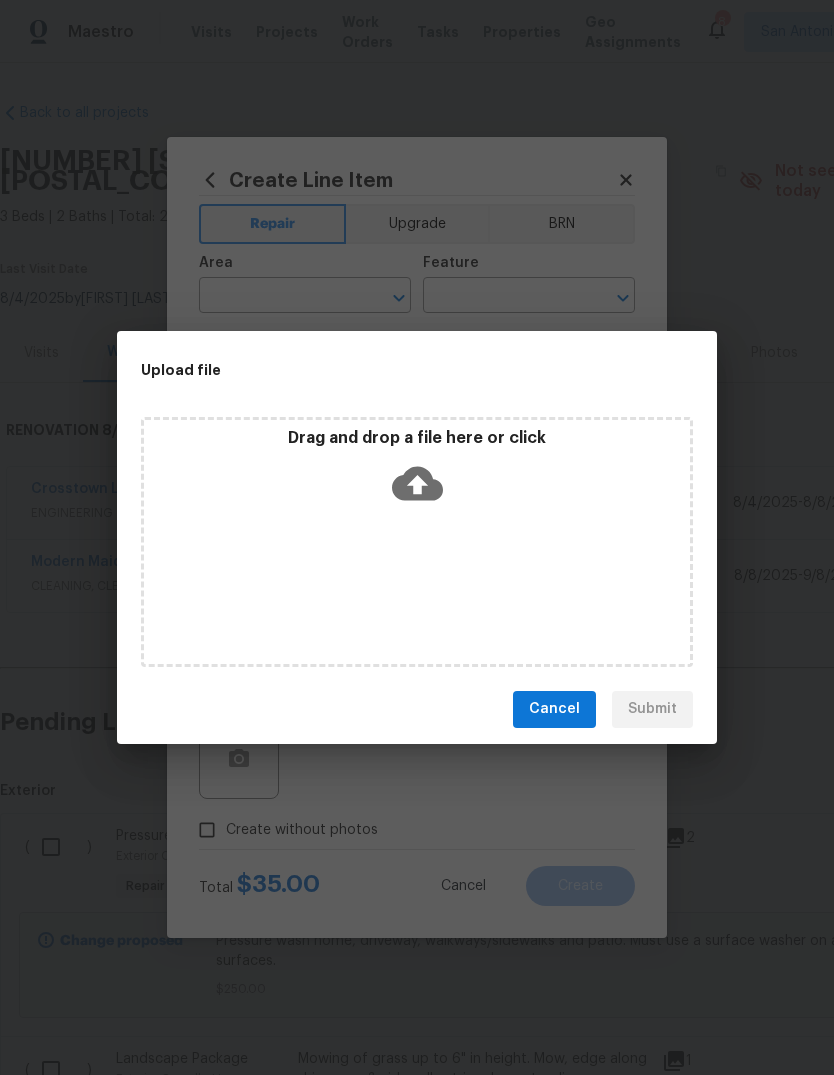 scroll, scrollTop: 75, scrollLeft: 0, axis: vertical 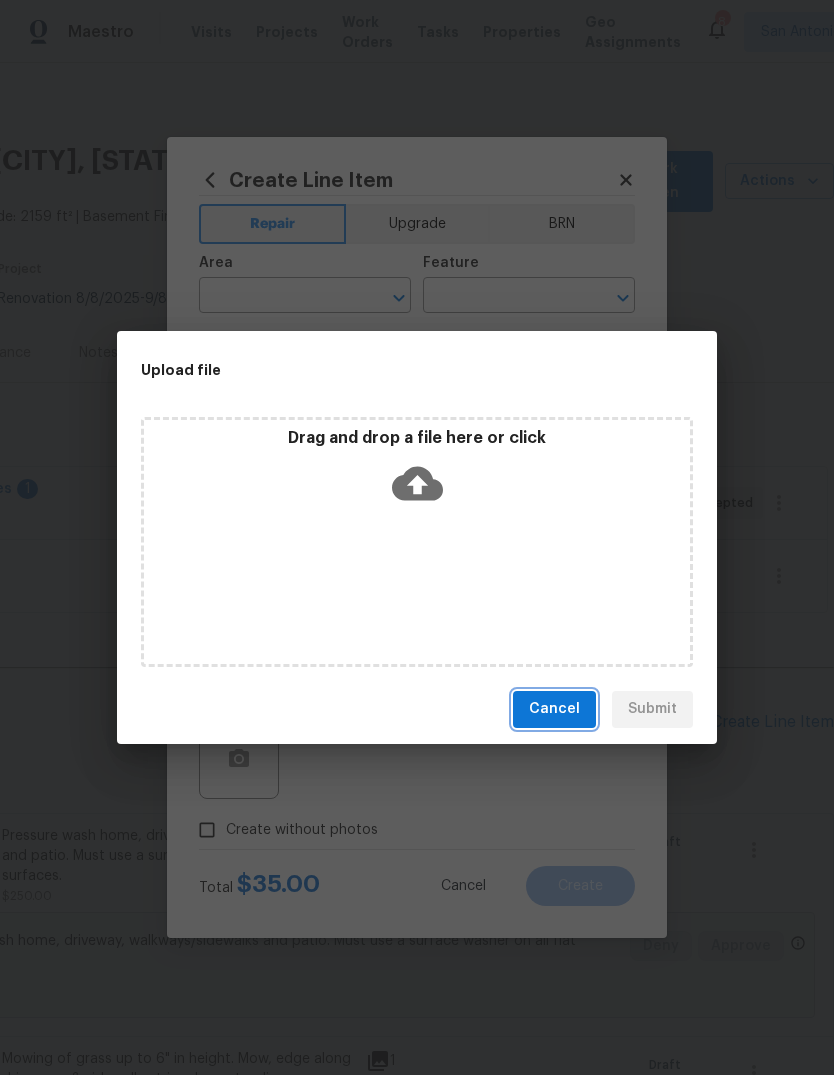 click on "Cancel" at bounding box center (554, 709) 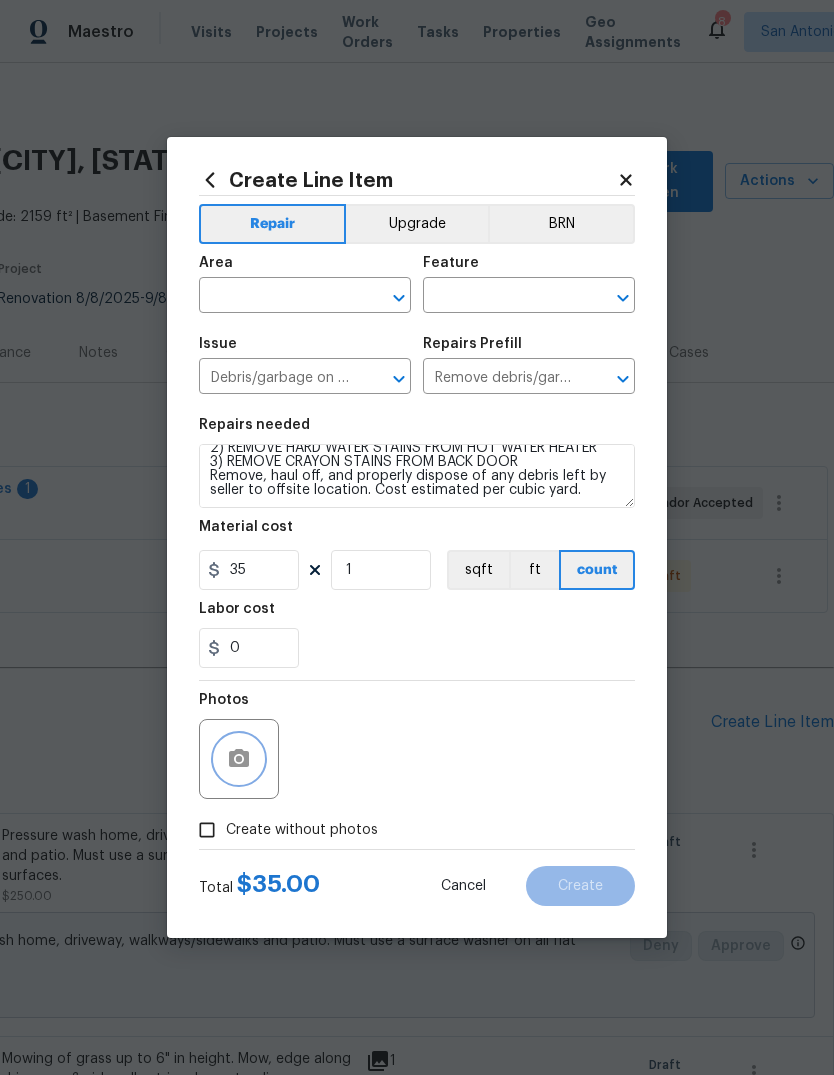click 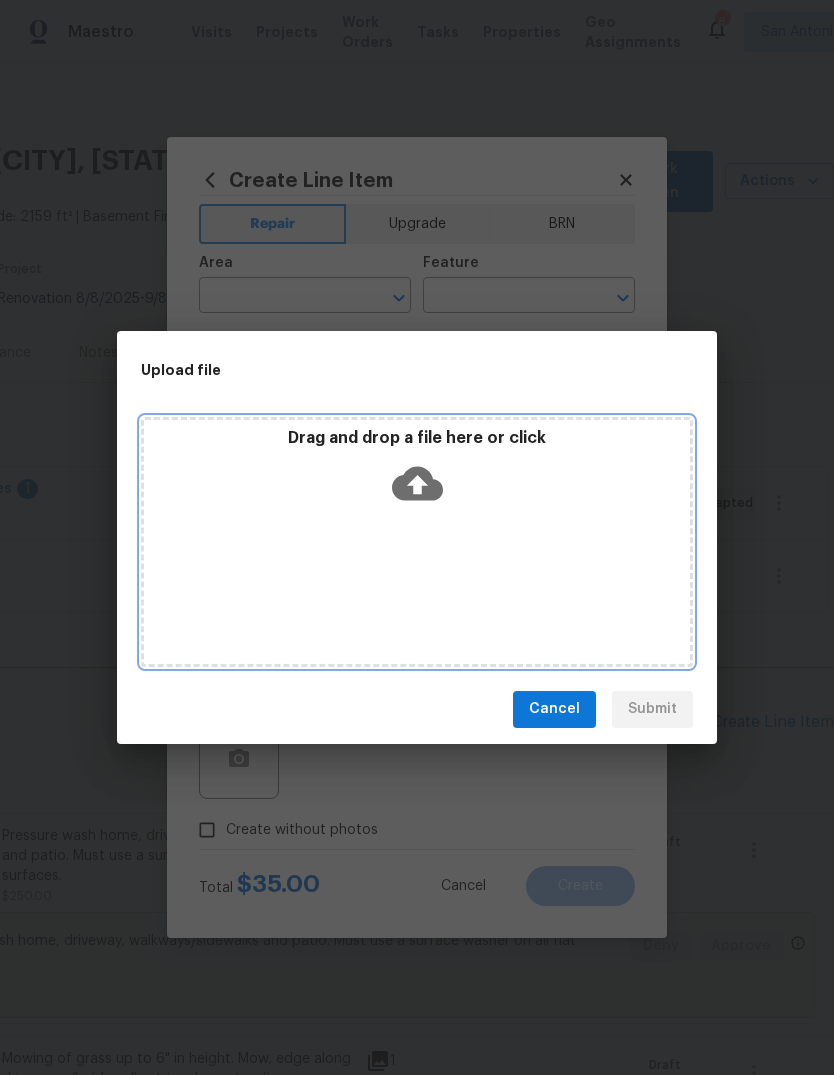 click 